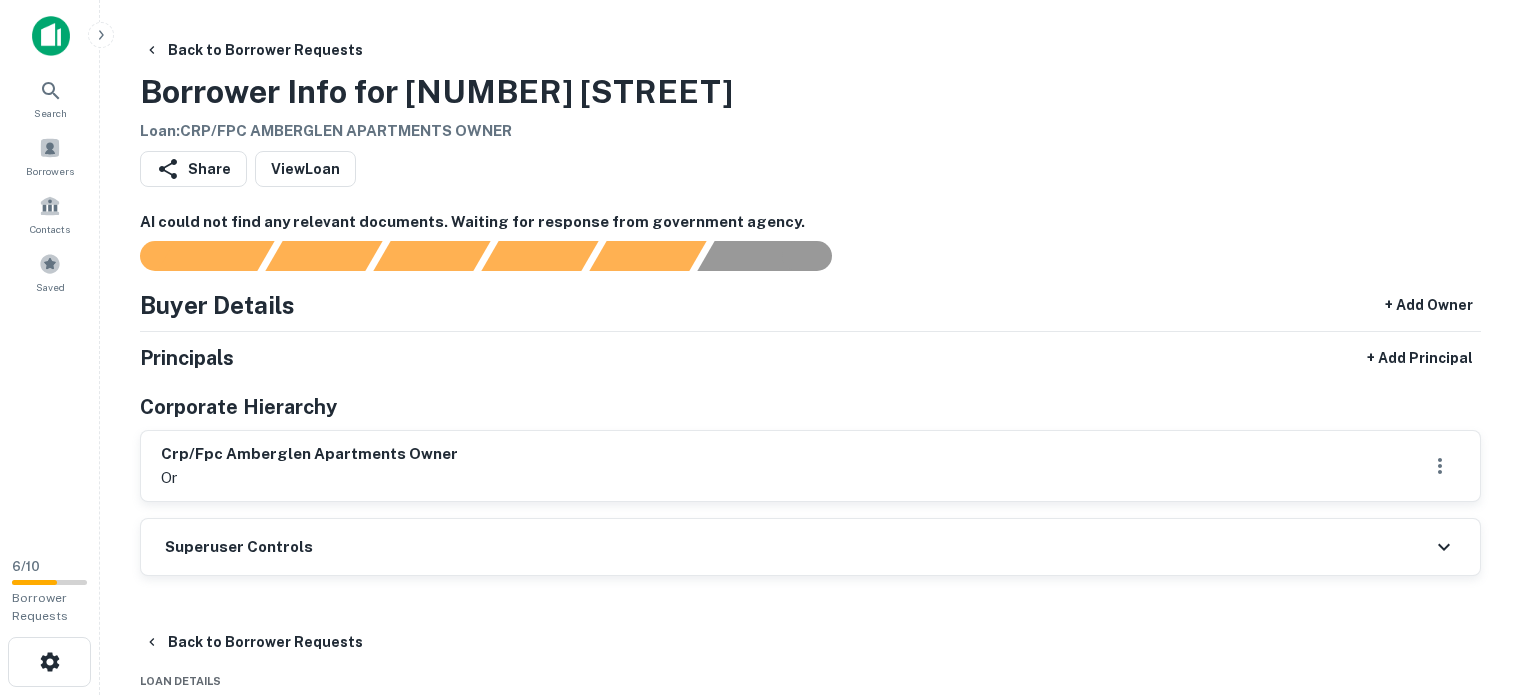 scroll, scrollTop: 0, scrollLeft: 0, axis: both 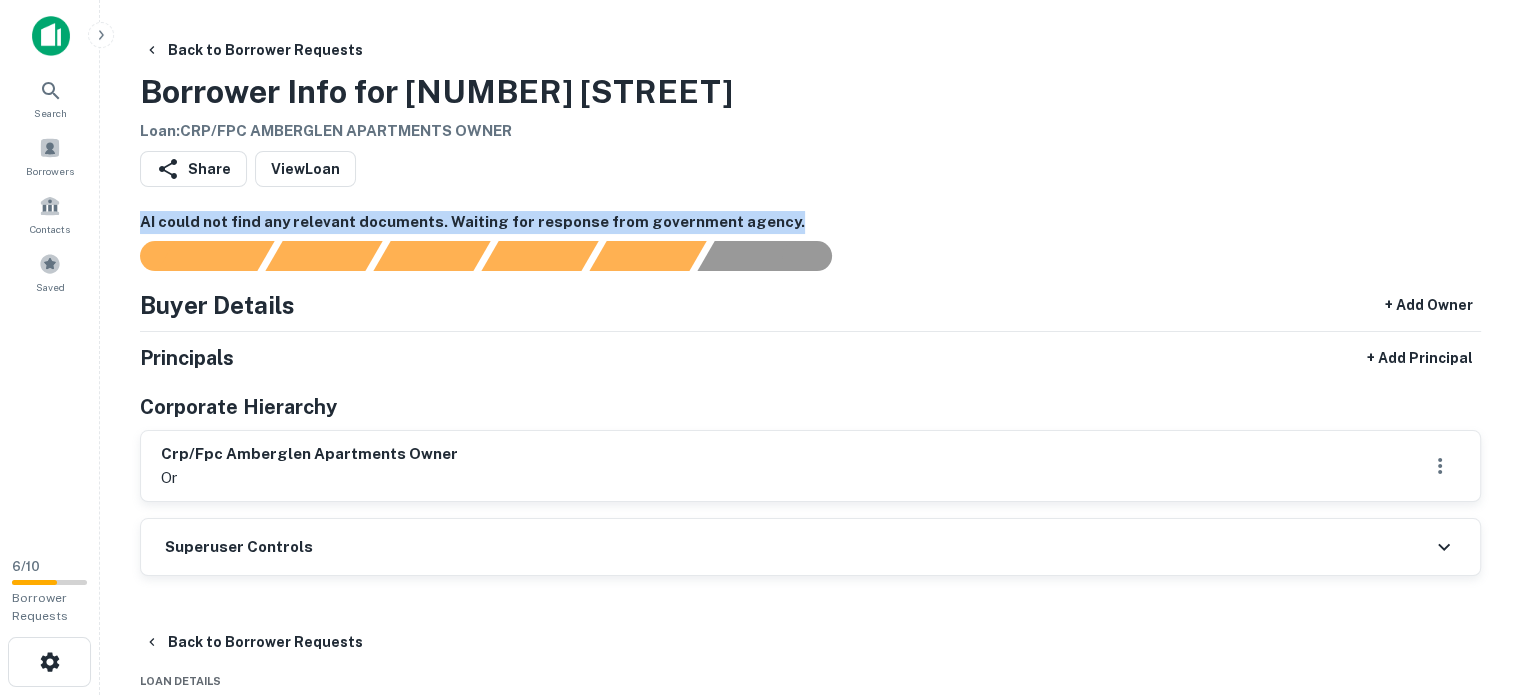 click on "Back to Borrower Requests Borrower Info   for [NUMBER] [STREET] Loan :  CRP/FPC [BUSINESS_NAME] OWNER Share View  Loan AI could not find any relevant documents. Waiting for response from government agency.   Buyer Details + Add Owner Principals + Add Principal Corporate Hierarchy crp/fpc [BUSINESS_NAME] owner or Superuser Controls Back to Borrower Requests Loan Details Portfolio Loan 3  properties  (OR) Save Loan More Portfolio Overview Mortgage Details Borrower Name crp/fpc [BUSINESS_NAME] owner Request Borrower Info Mortgage Amount $24.1m Lender Name pnc bank national association Term 5 years Estimated Due Date [DATE] Interest Rate 2.90% Sales Details Buyer Name crp/fpc [BUSINESS_NAME] owner Recording Date [DATE] Sale Date [DATE] Document Type warranty deed Seller Name [BUSINESS_NAME] Is Corporate Seller true Sale Amount $4.5m Sales Price Code 16 Transfer Tax [NUMBER] Is Resale true Locations ← Move left → Move right ↑ Move up ↓ Move down + Zoom in - Zoom out Home End Map 3" at bounding box center (810, 1569) 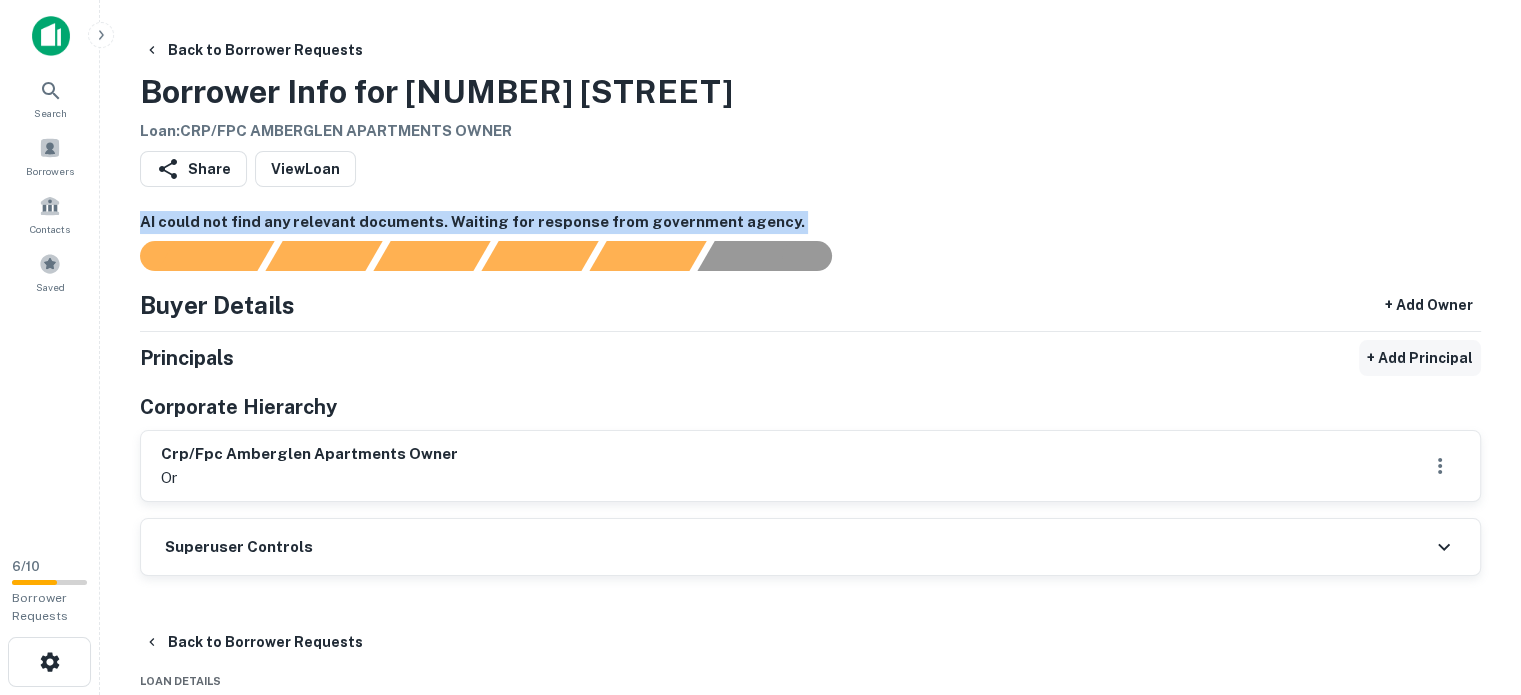 click on "+ Add Principal" at bounding box center (1420, 358) 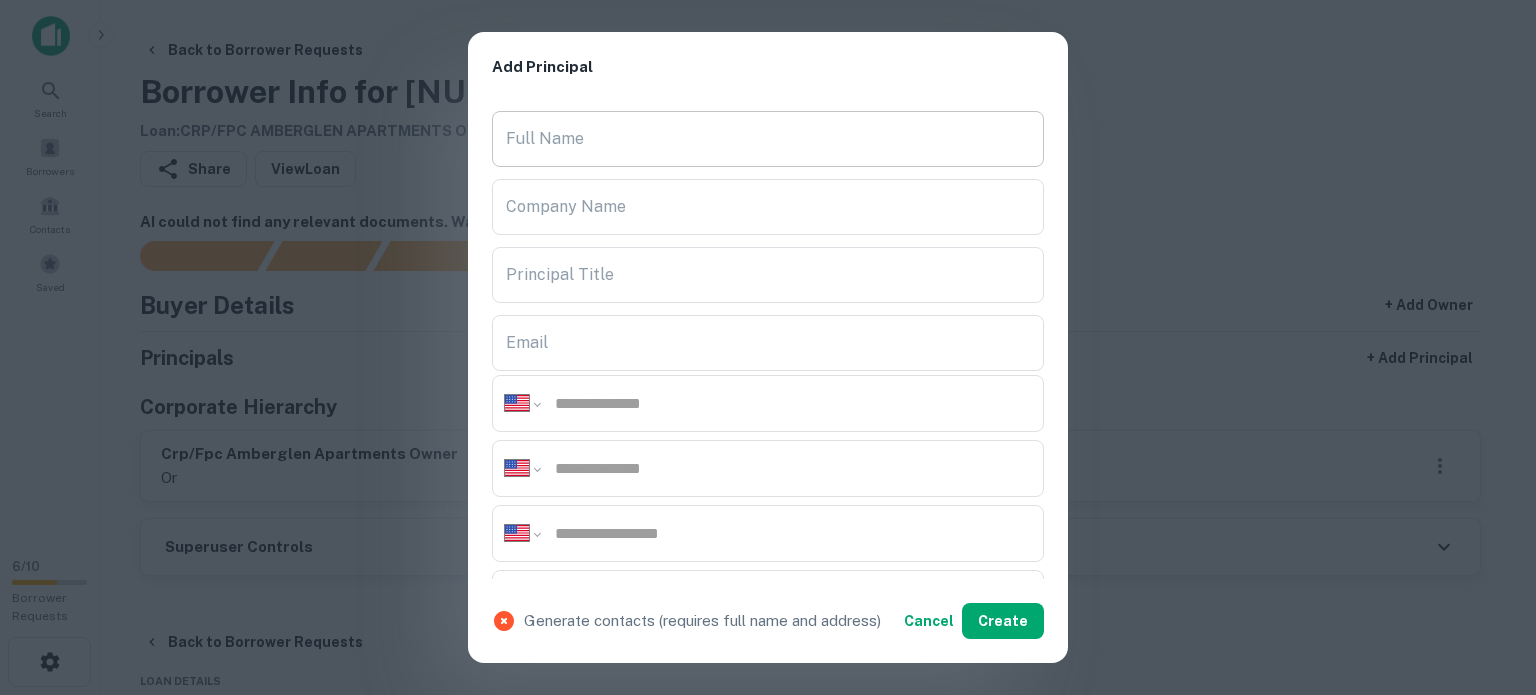 click on "Full Name" at bounding box center (768, 139) 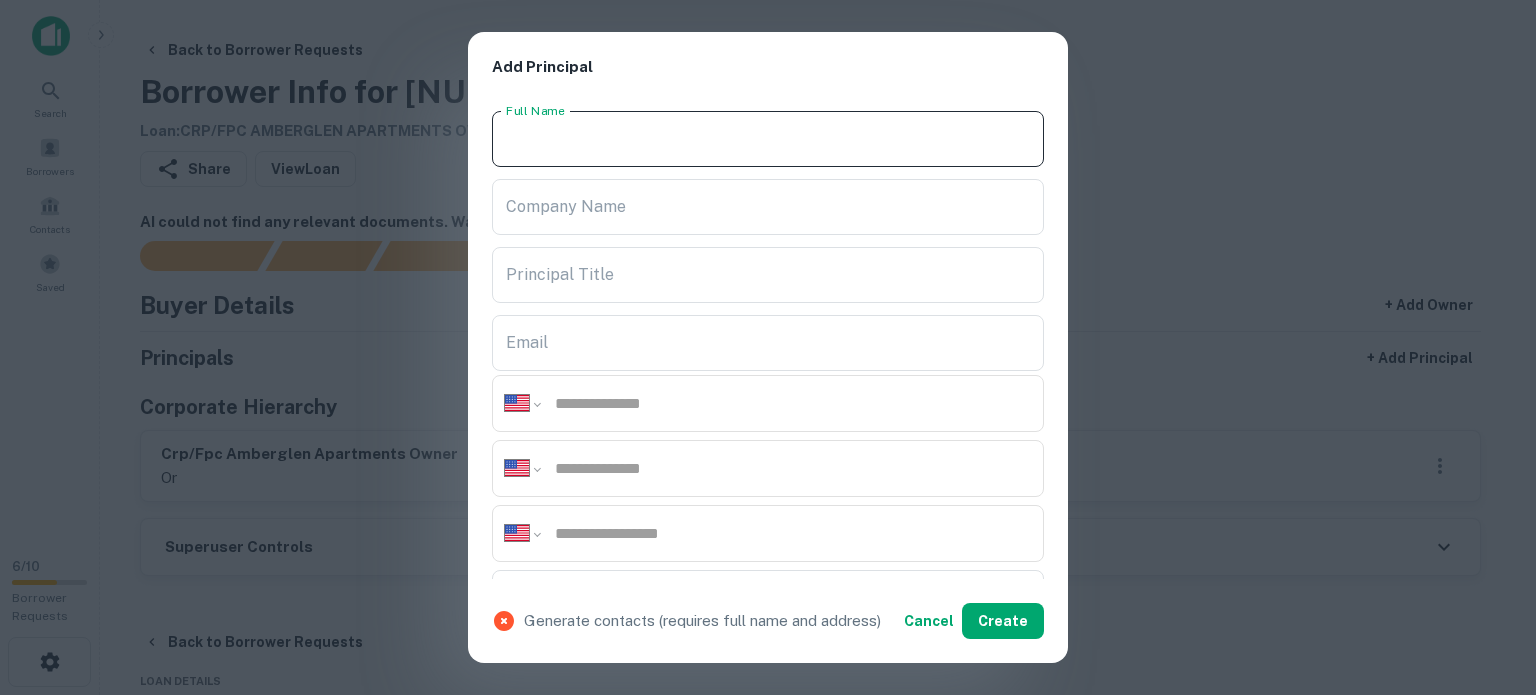 paste on "**********" 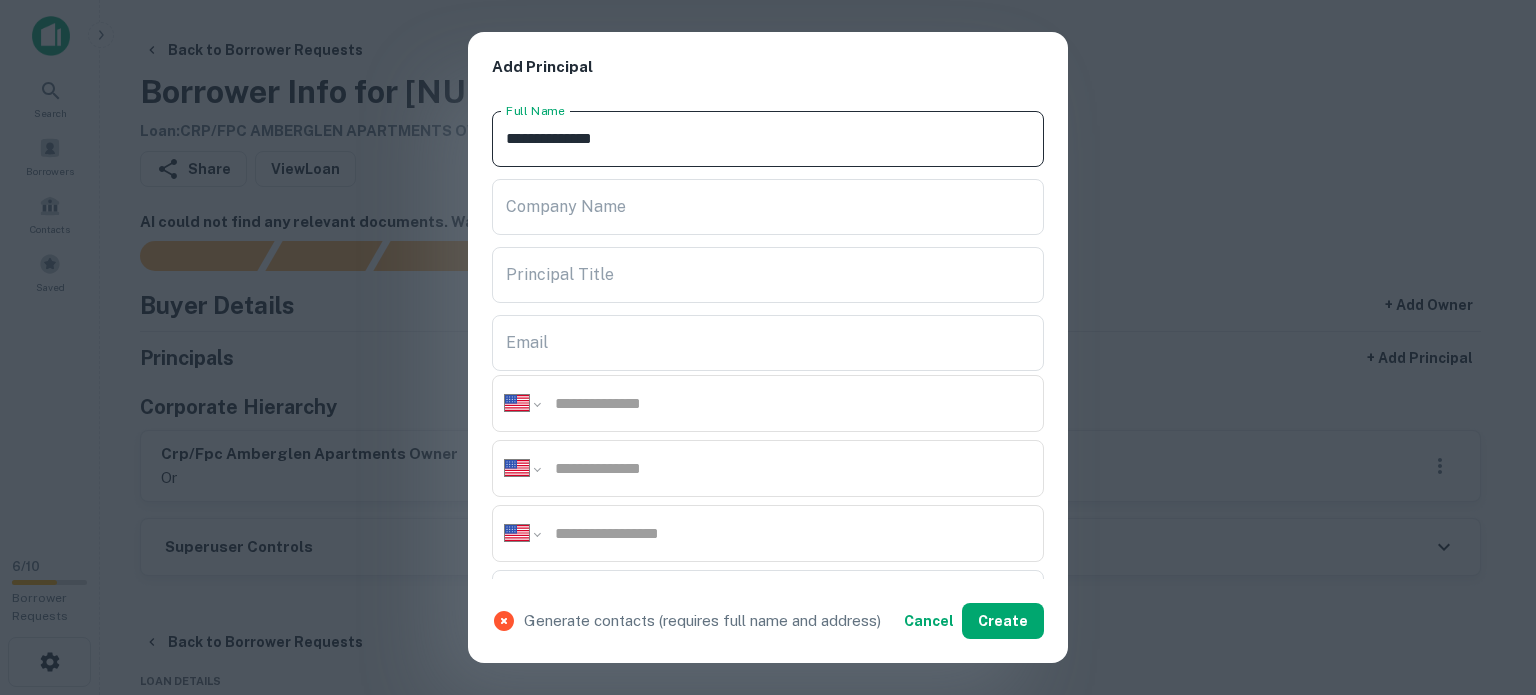 type on "**********" 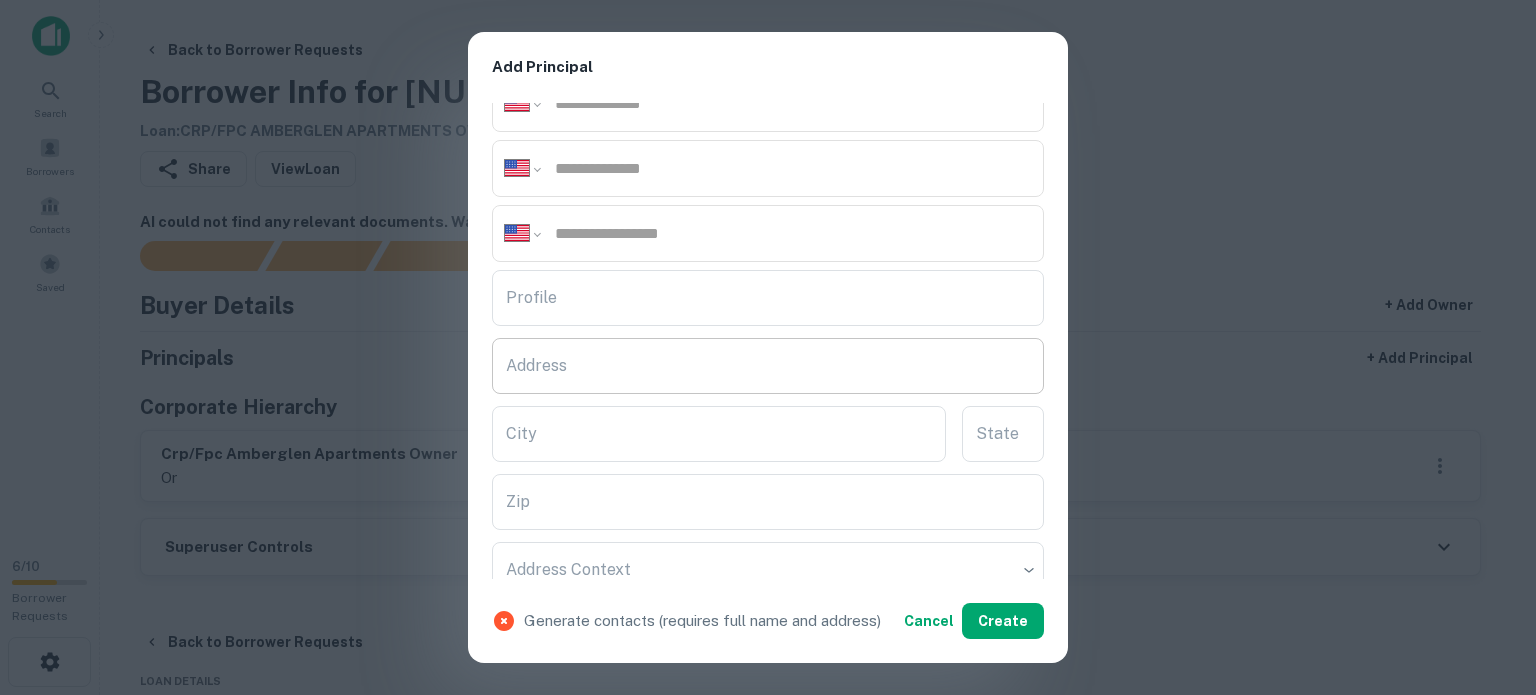 click on "Address" at bounding box center [768, 366] 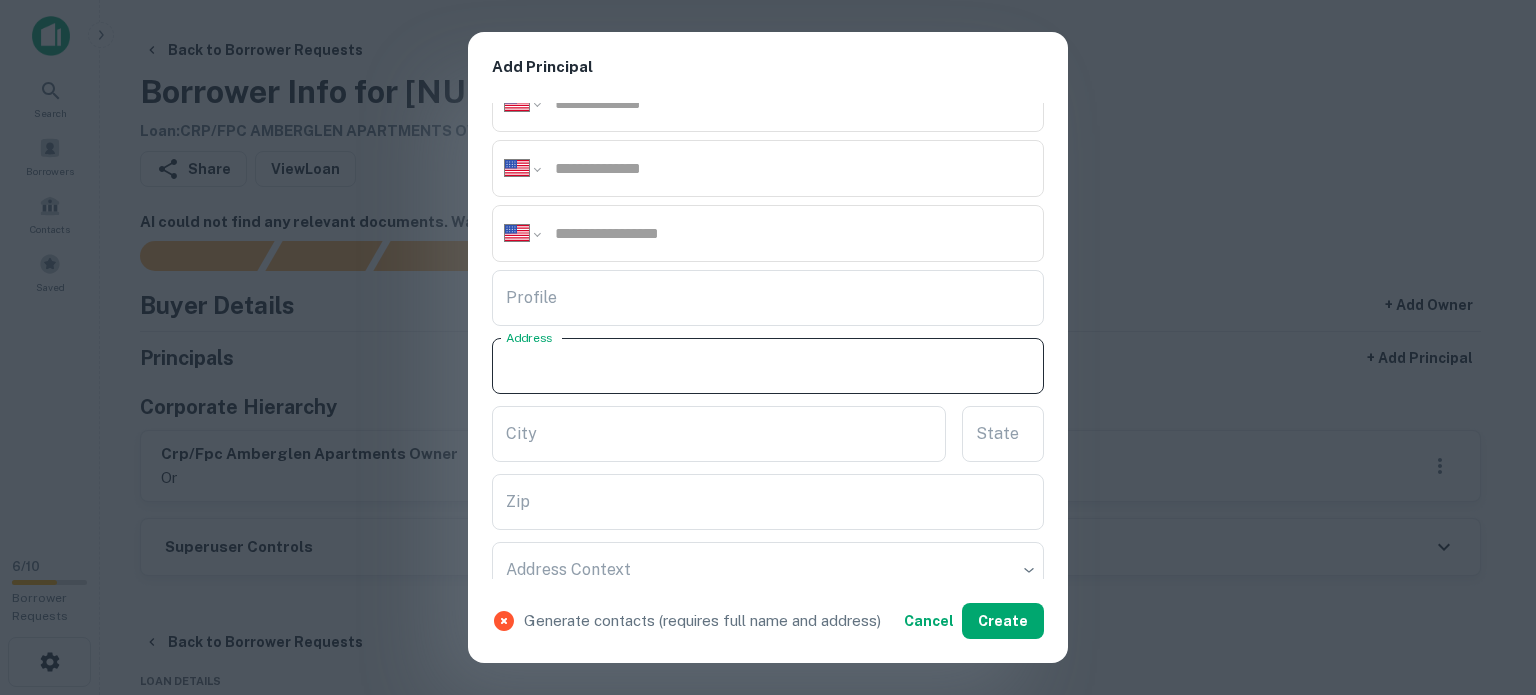 paste on "**********" 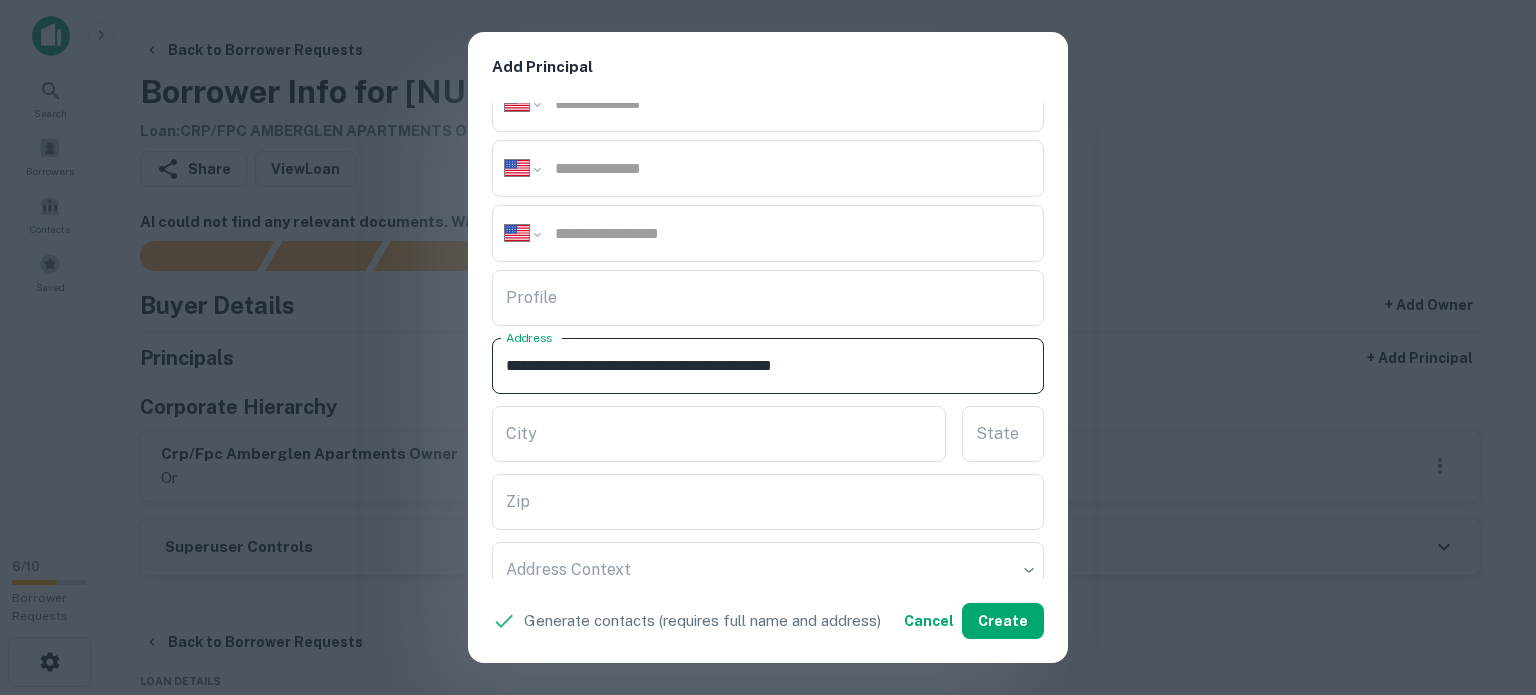click on "**********" at bounding box center [768, 366] 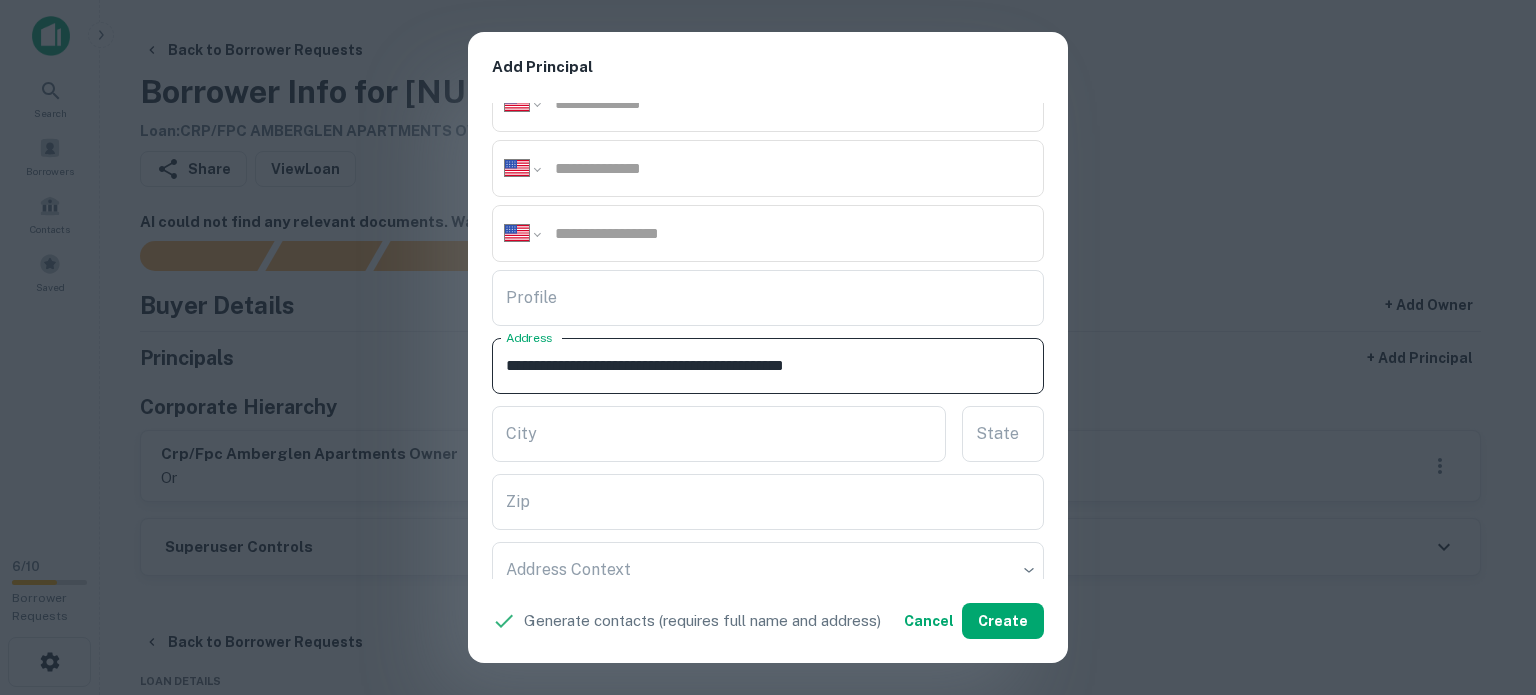 paste on "**********" 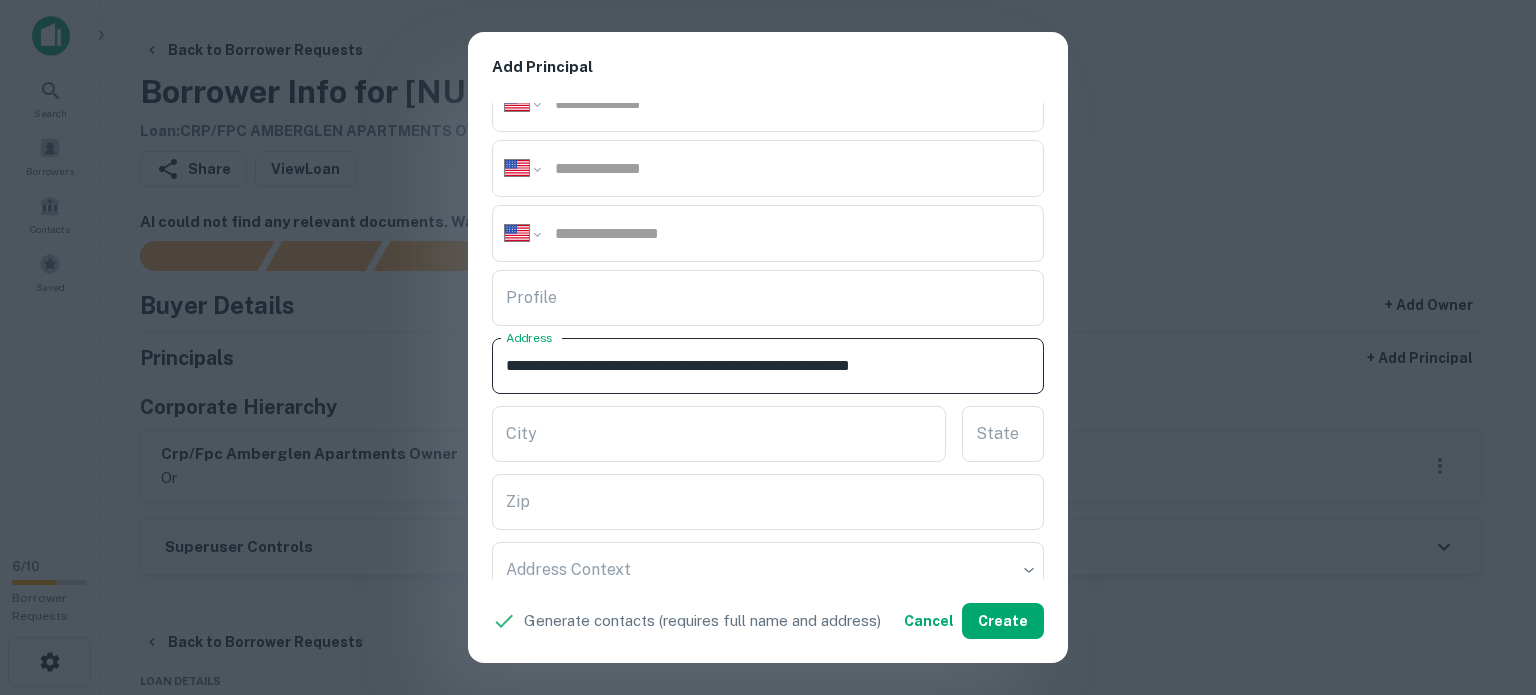 drag, startPoint x: 836, startPoint y: 361, endPoint x: 938, endPoint y: 374, distance: 102.825096 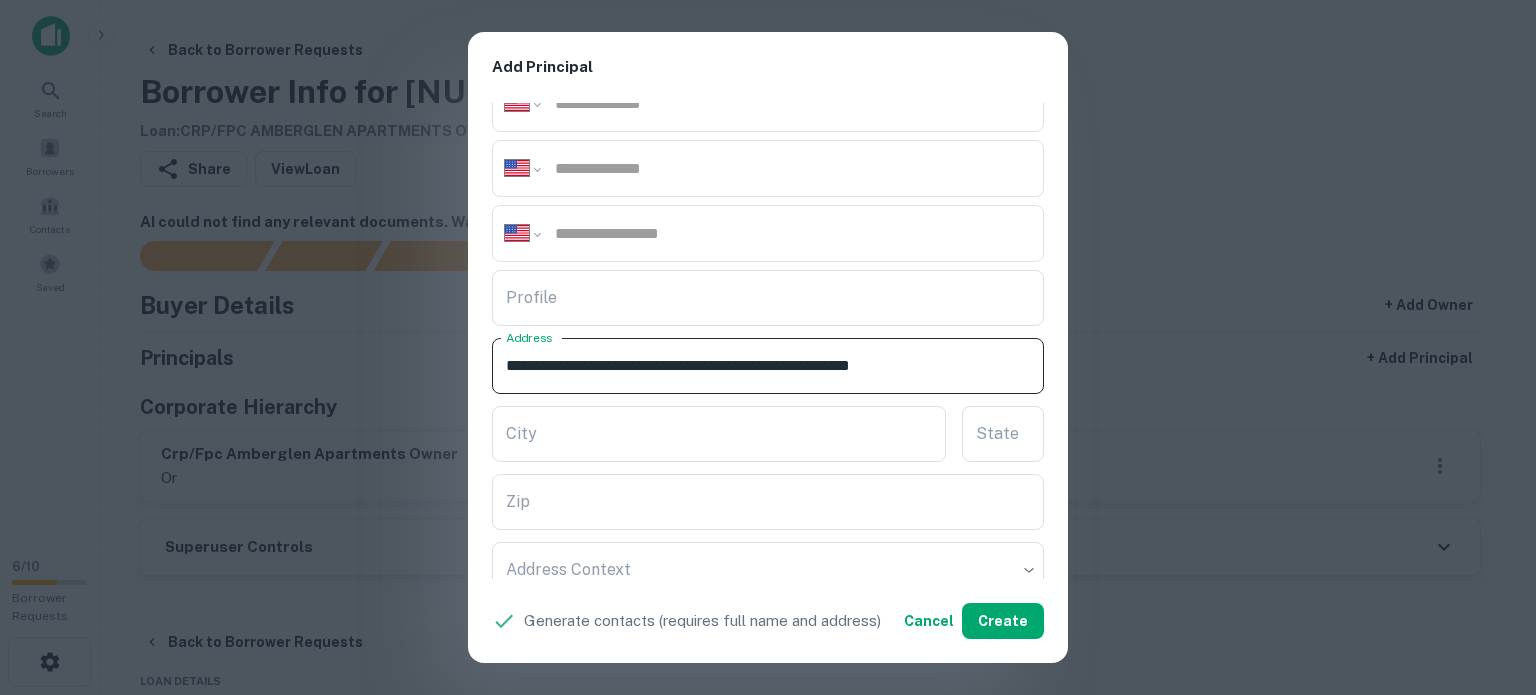 click on "**********" at bounding box center [768, 366] 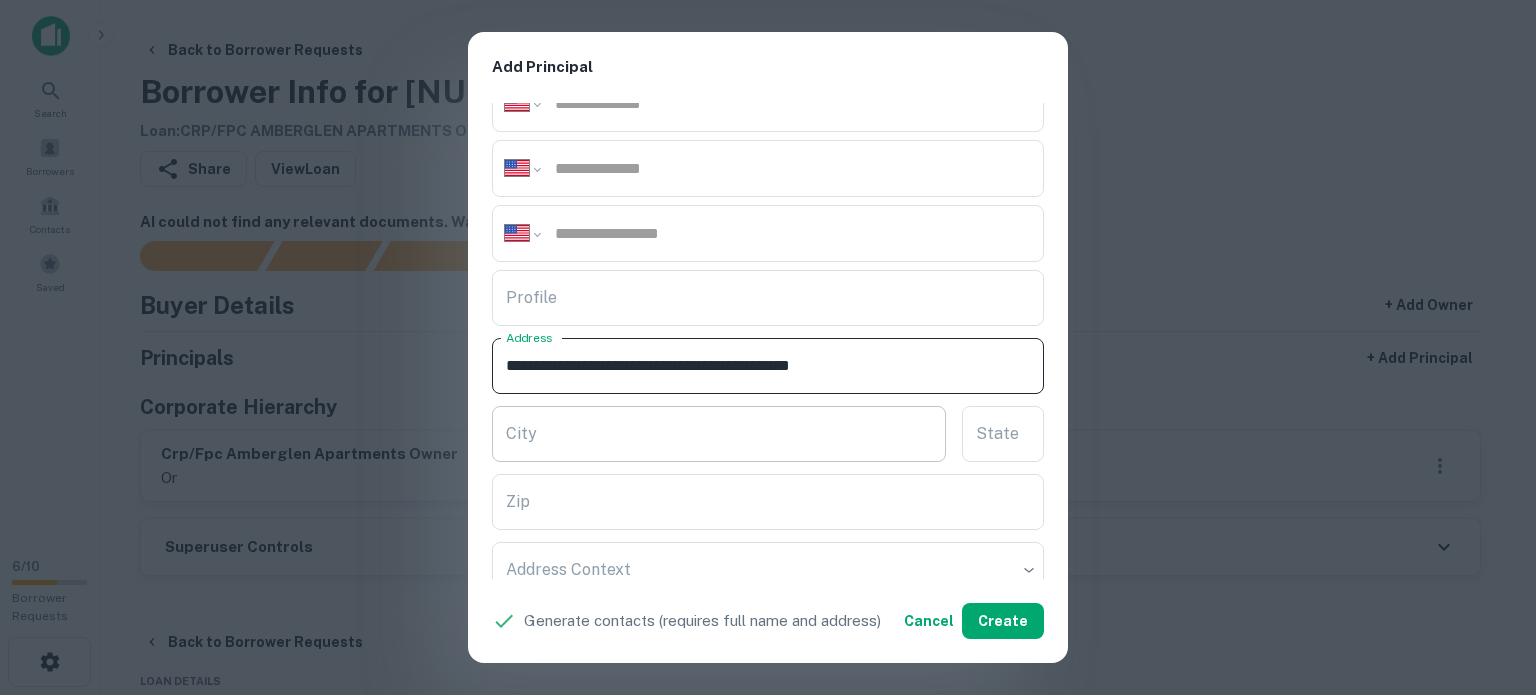 type on "**********" 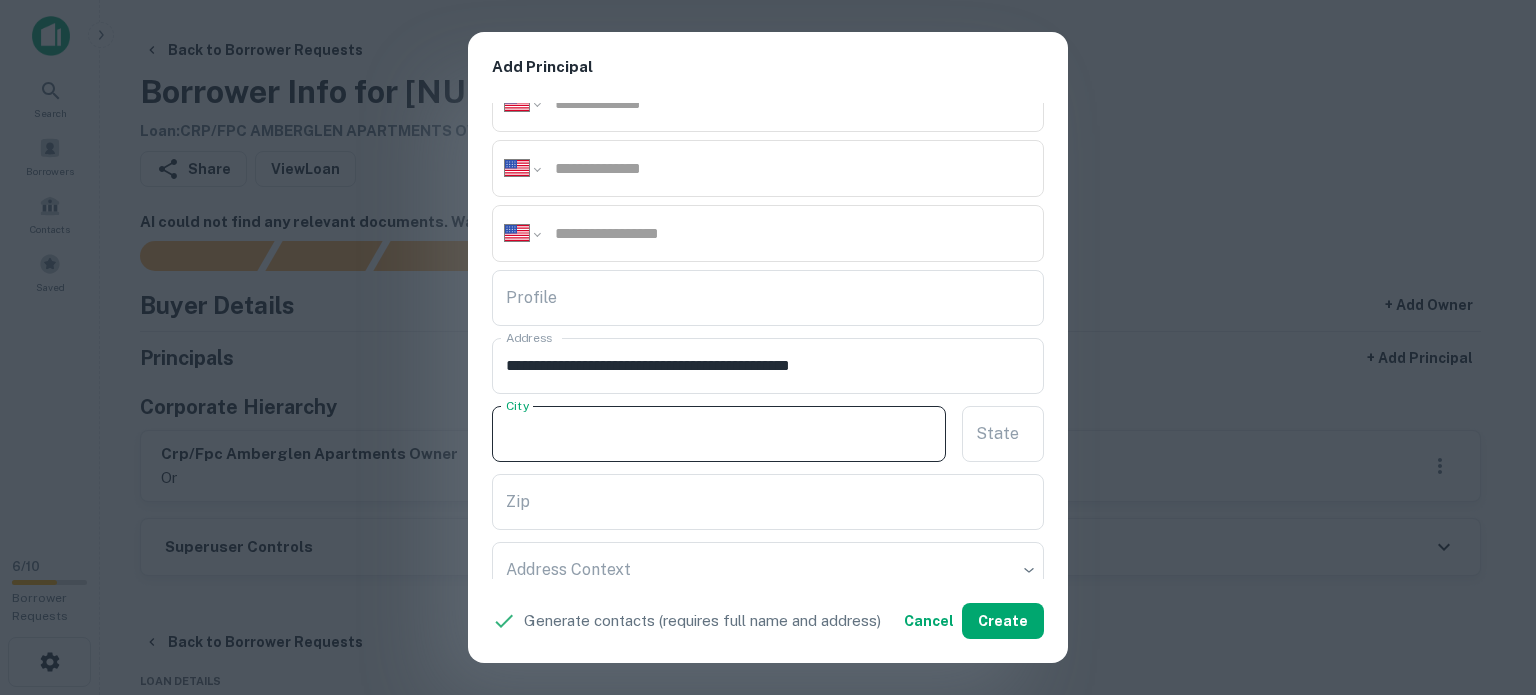 click on "City" at bounding box center [719, 434] 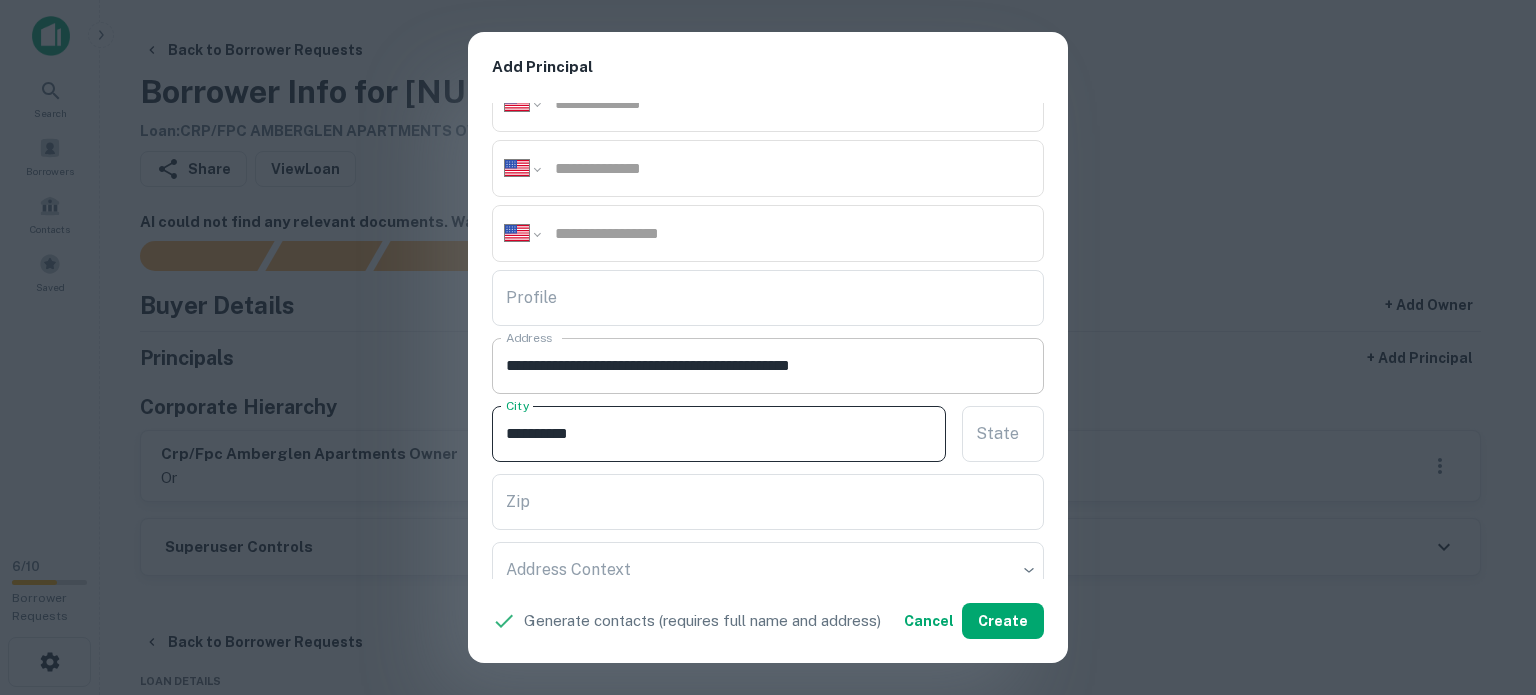 type on "**********" 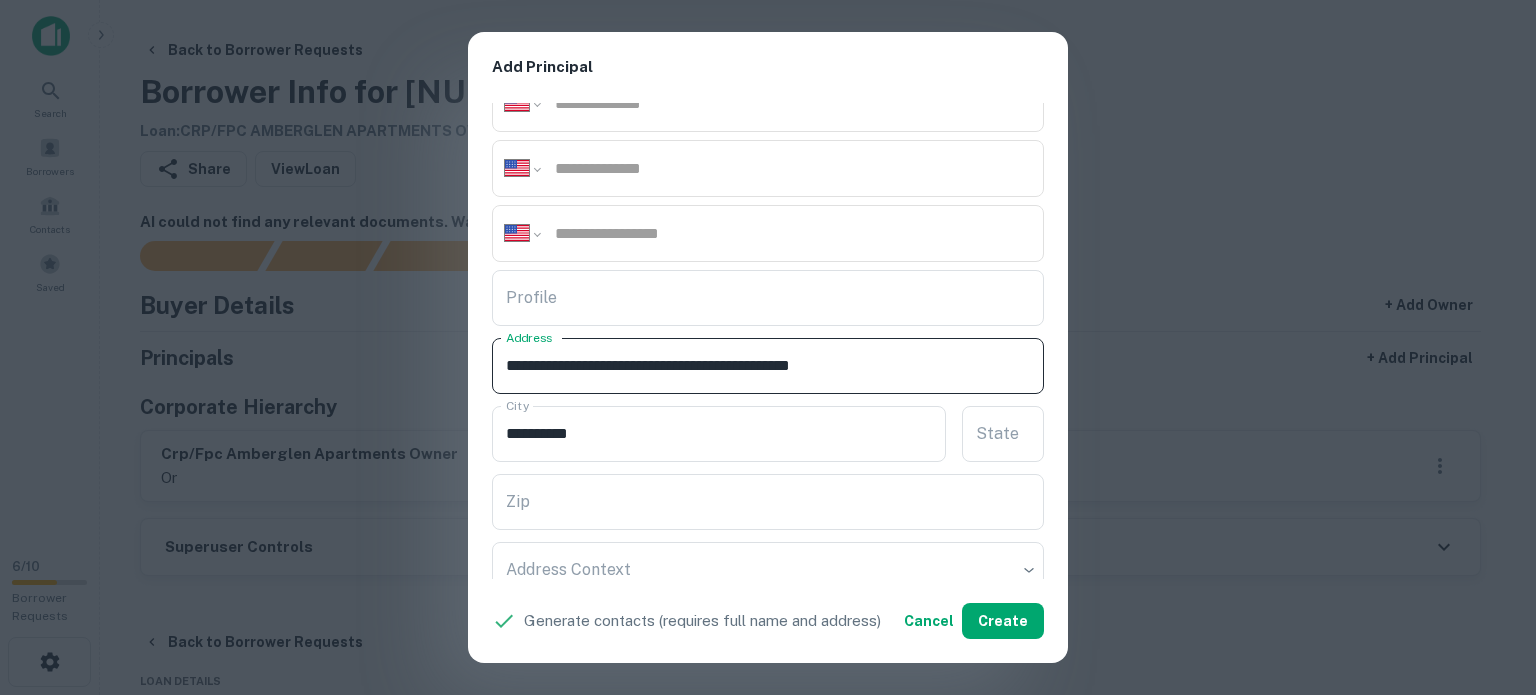 drag, startPoint x: 836, startPoint y: 358, endPoint x: 855, endPoint y: 371, distance: 23.021729 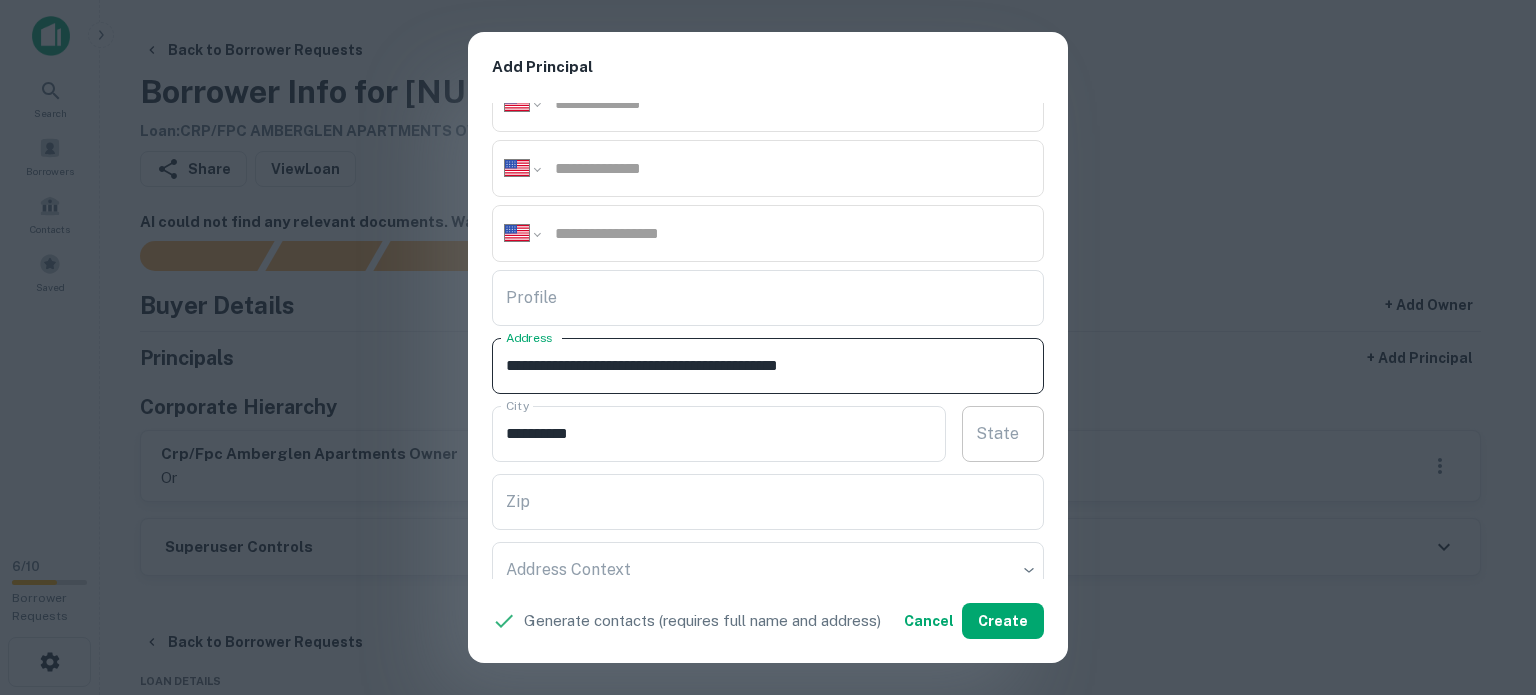 type on "**********" 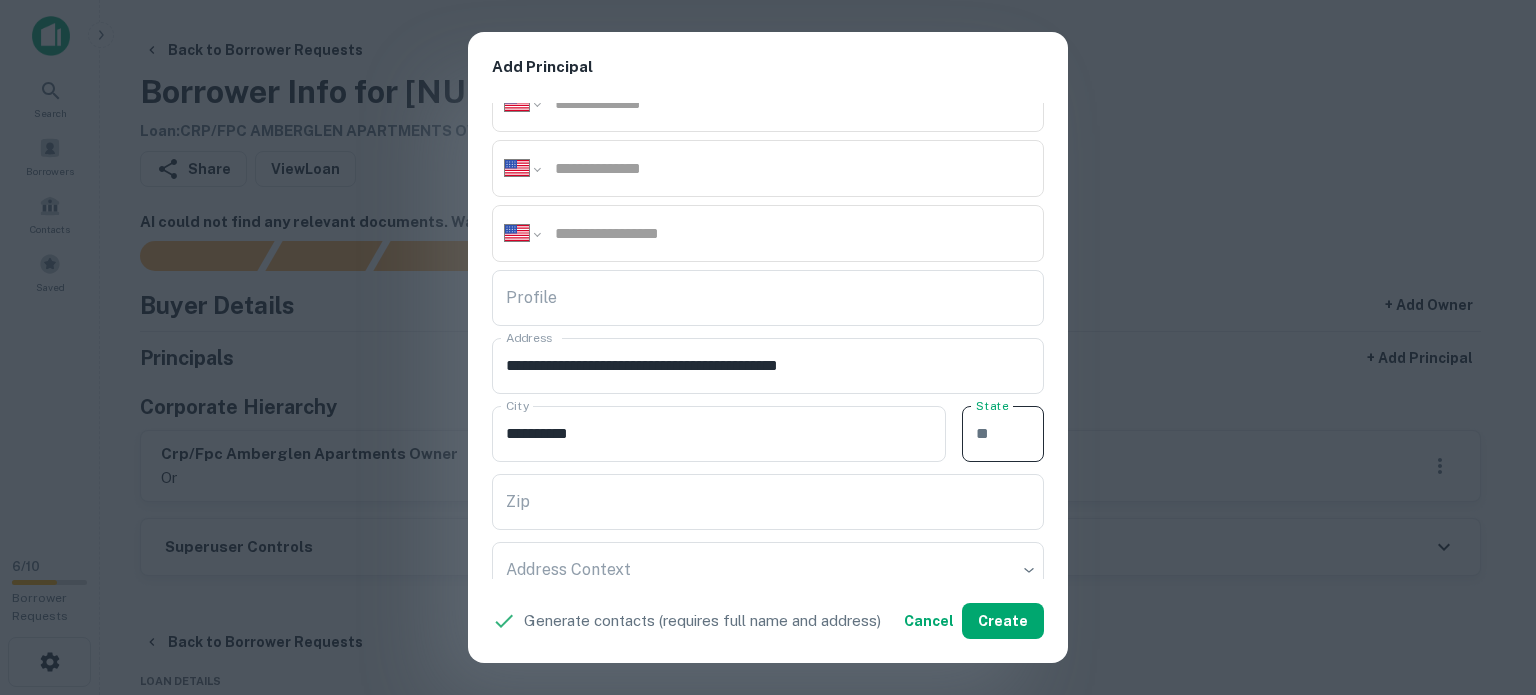 click on "State" at bounding box center [1003, 434] 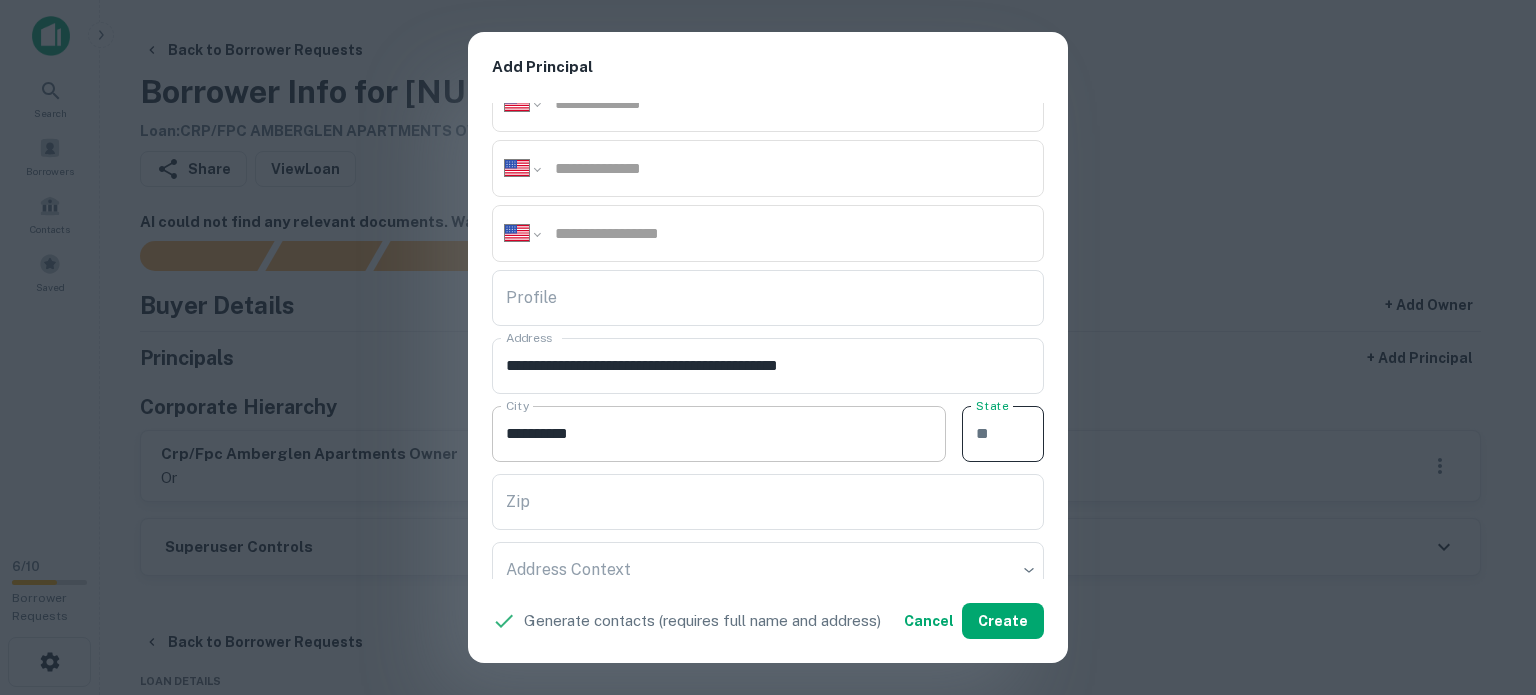 paste on "**" 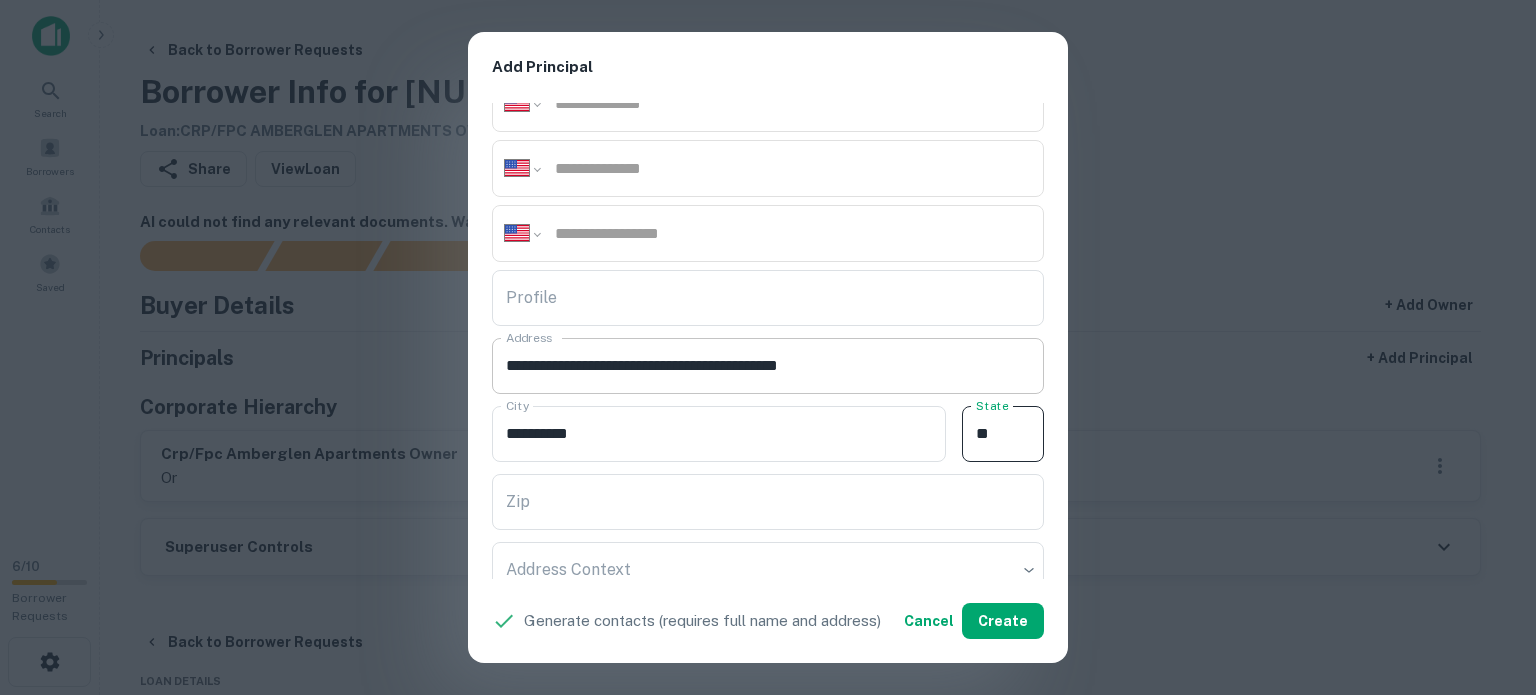 type on "**" 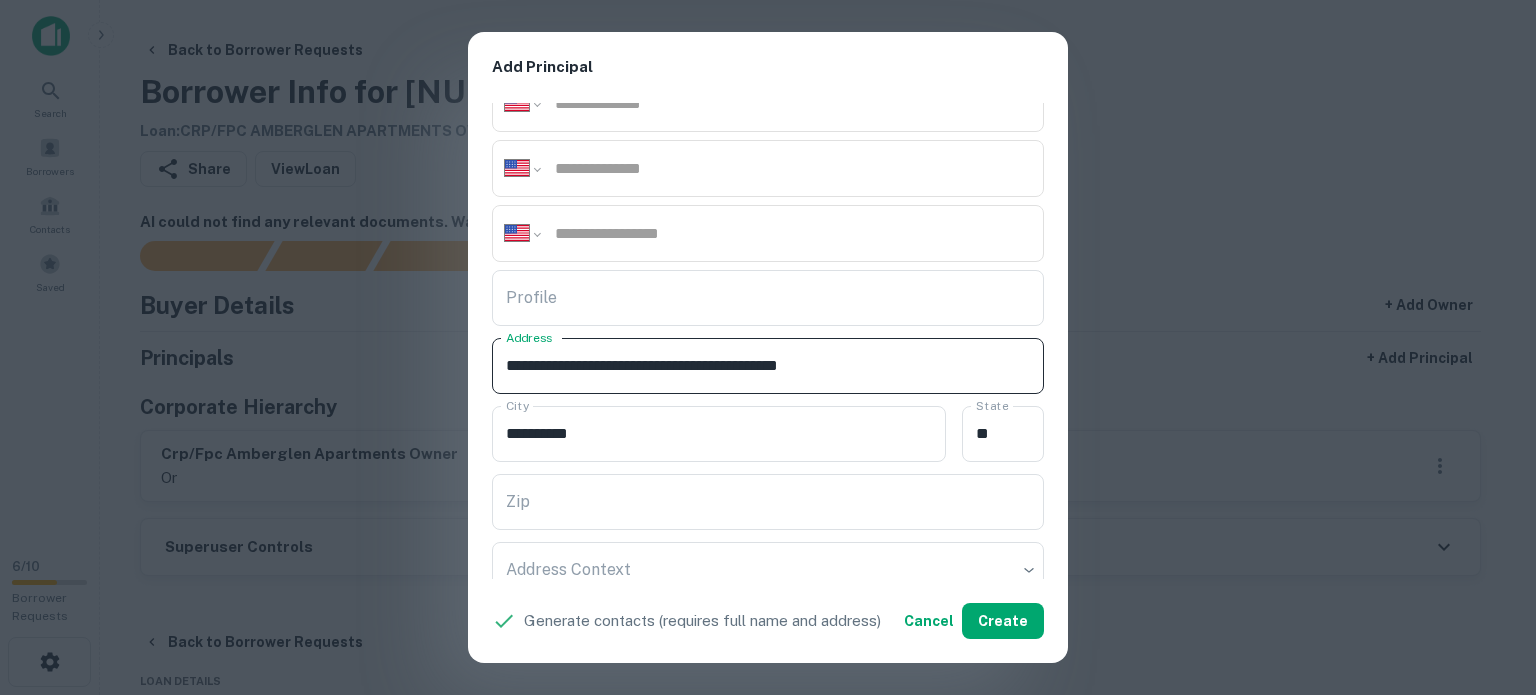 drag, startPoint x: 852, startPoint y: 368, endPoint x: 924, endPoint y: 374, distance: 72.249565 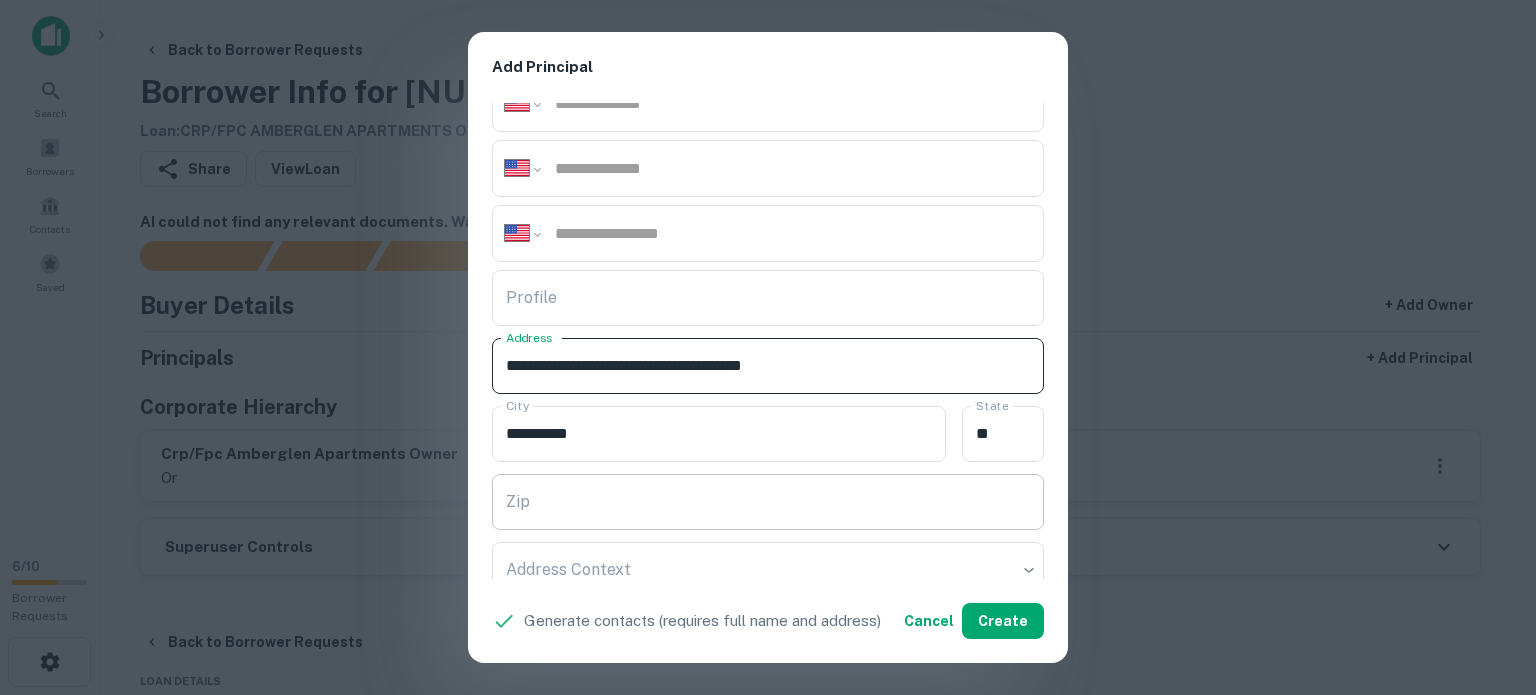 type on "**********" 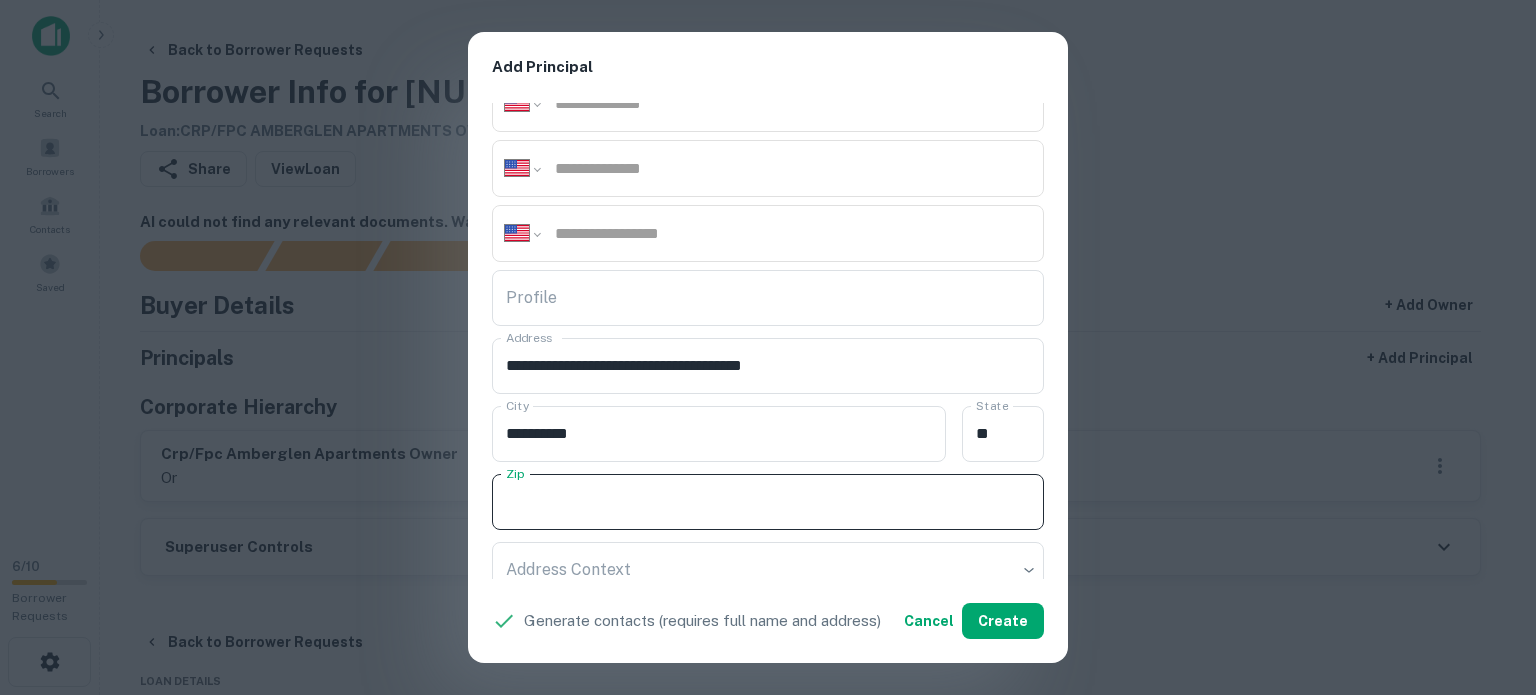paste on "*****" 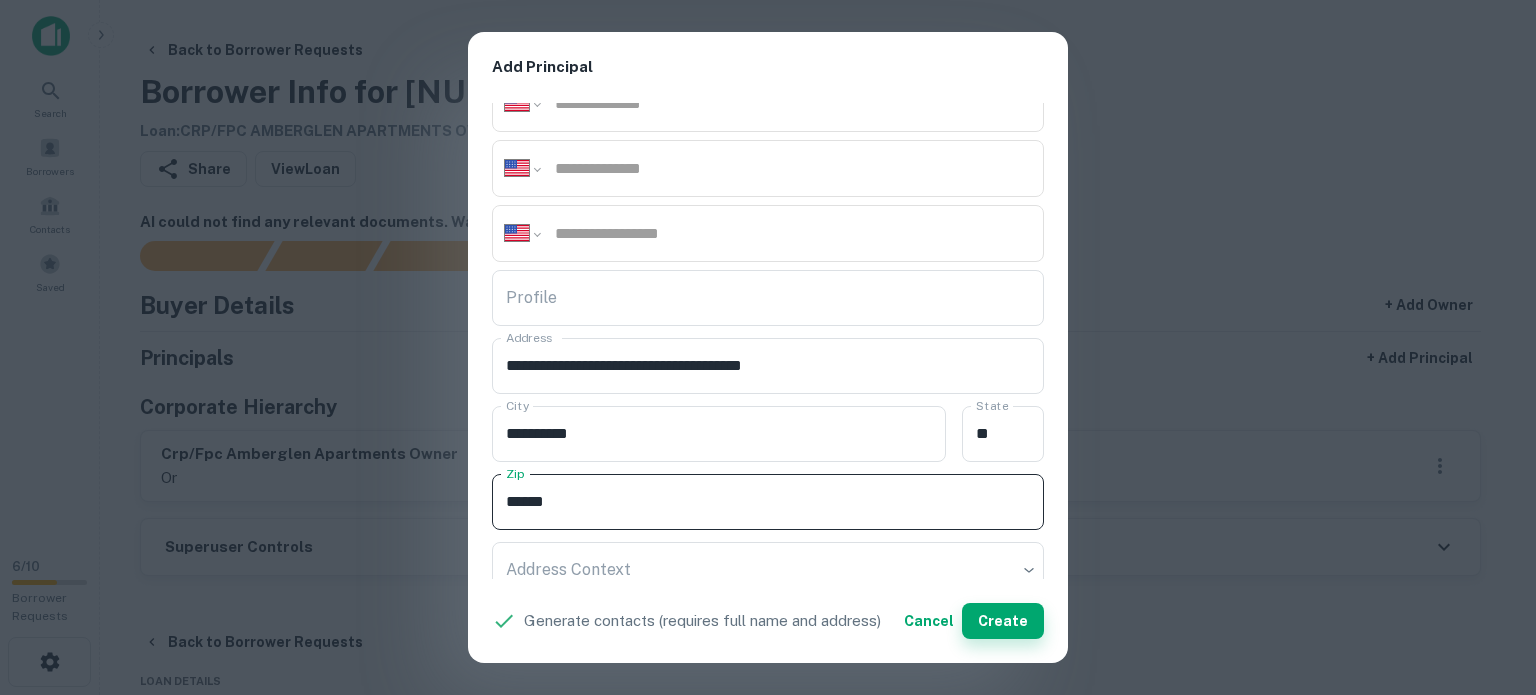 type on "*****" 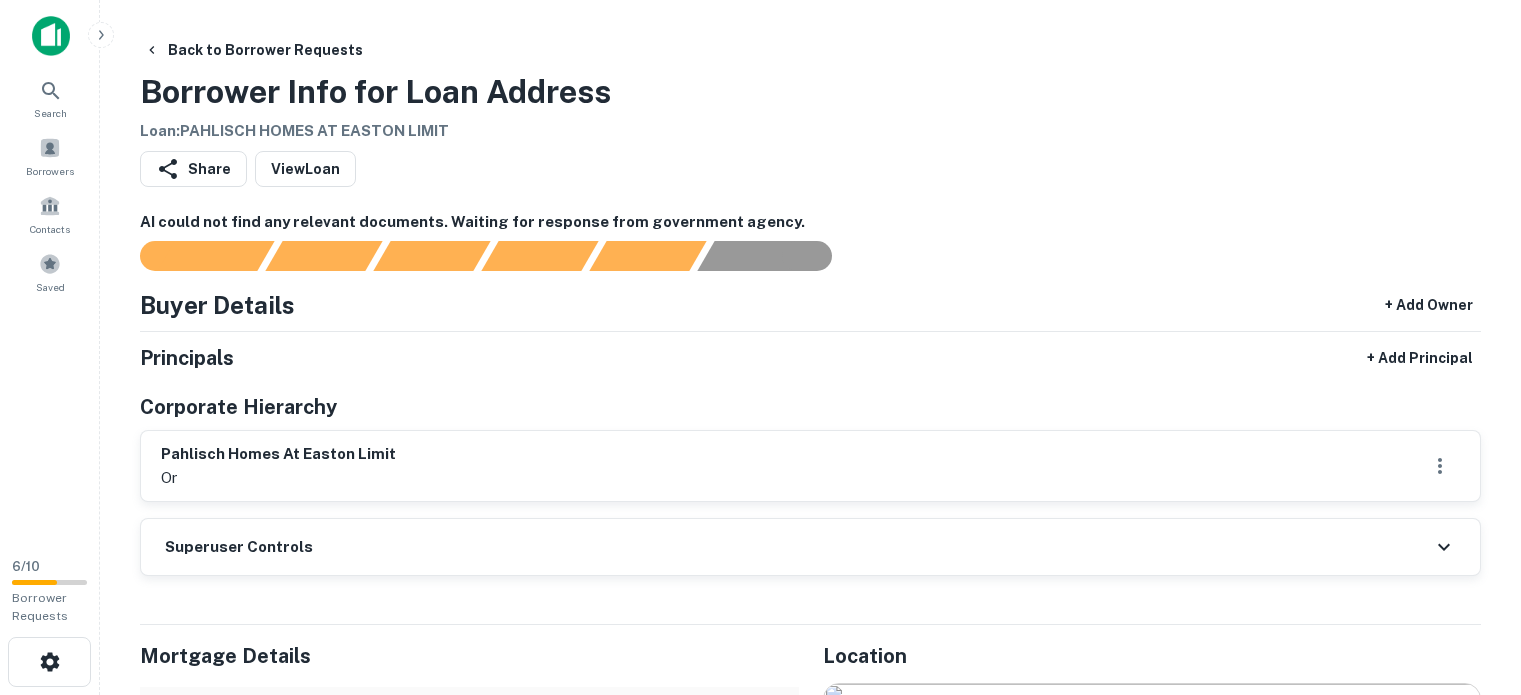 scroll, scrollTop: 0, scrollLeft: 0, axis: both 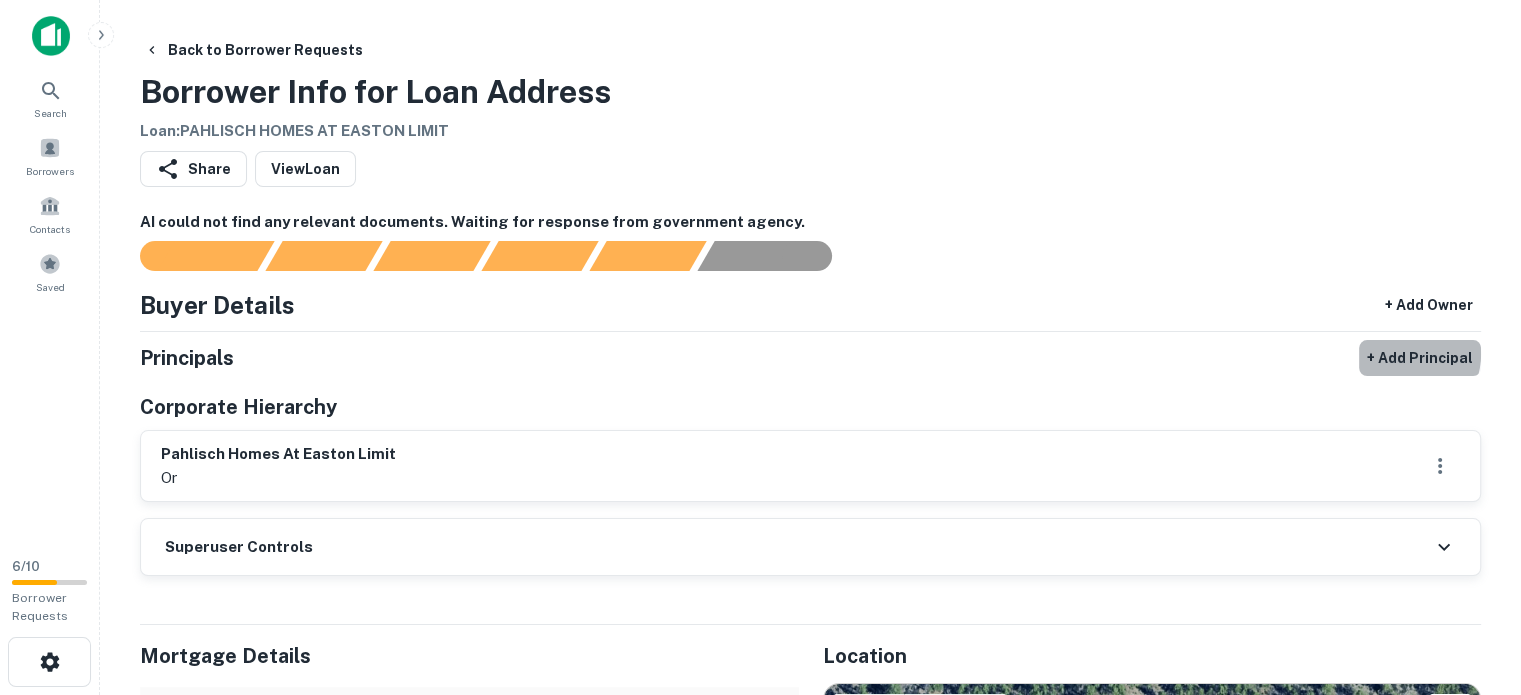 click on "+ Add Principal" at bounding box center [1420, 358] 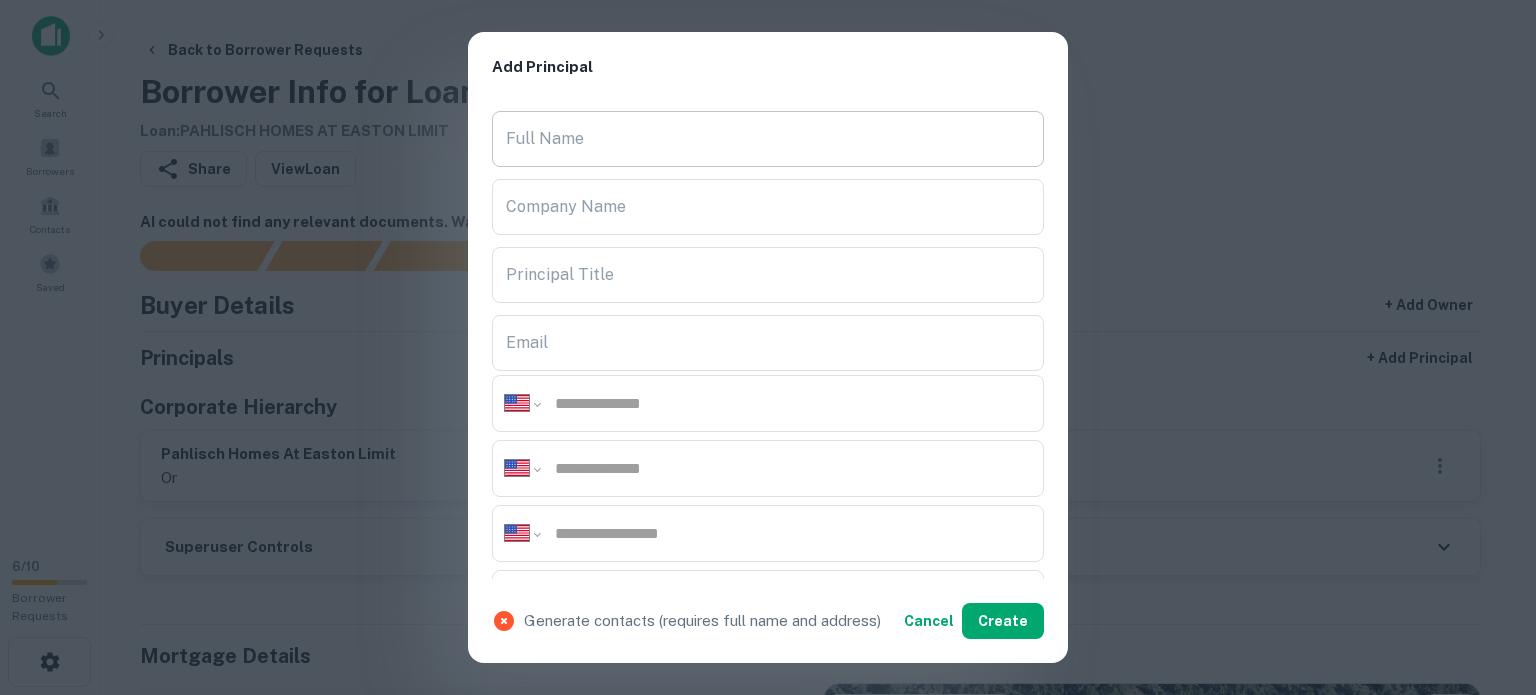 click on "Full Name" at bounding box center [768, 139] 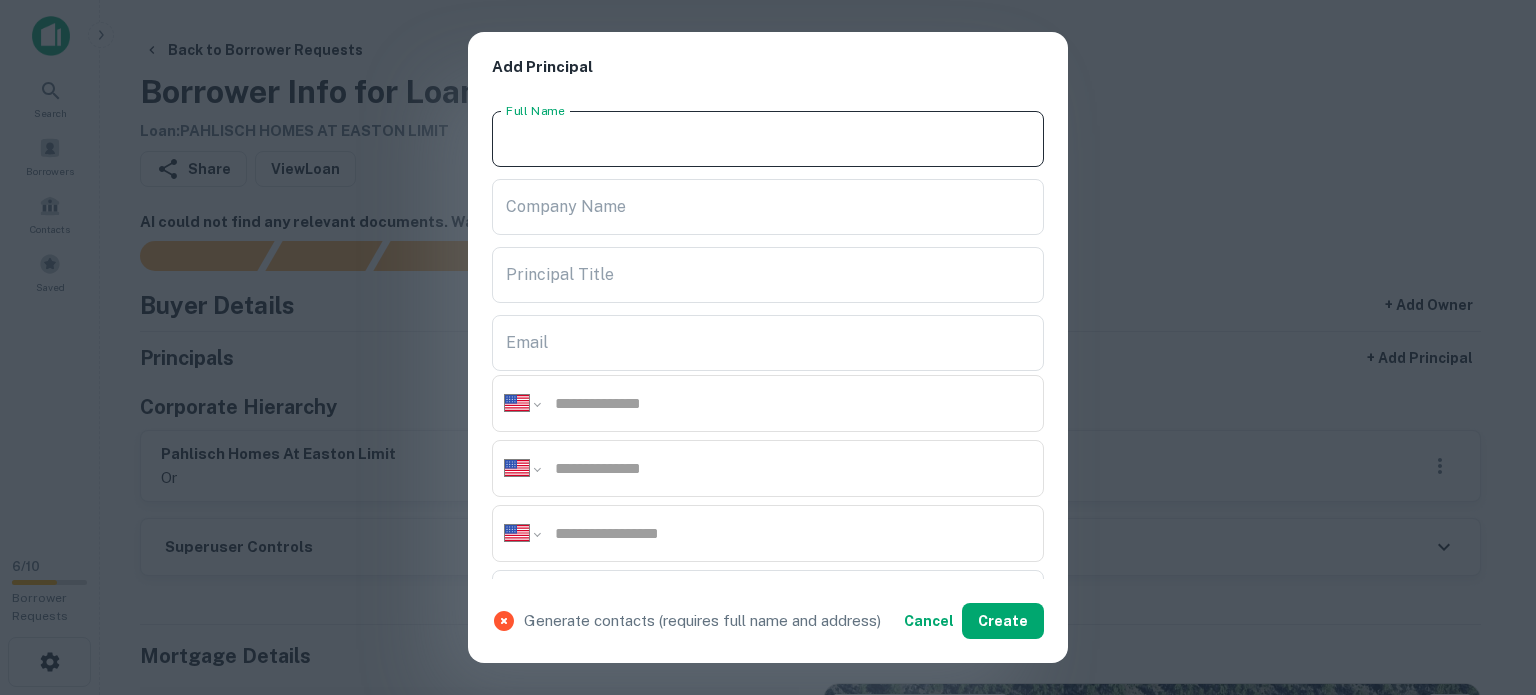 paste on "*********" 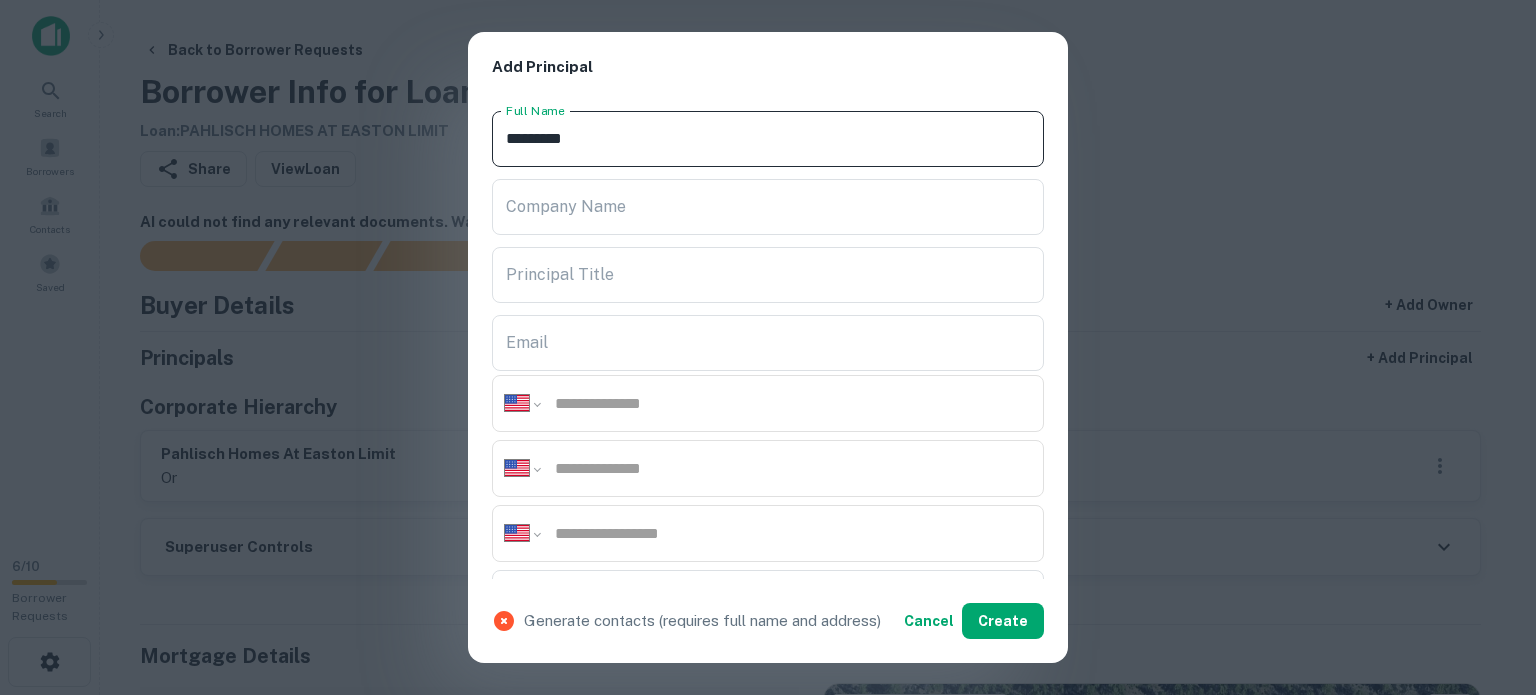 type on "*********" 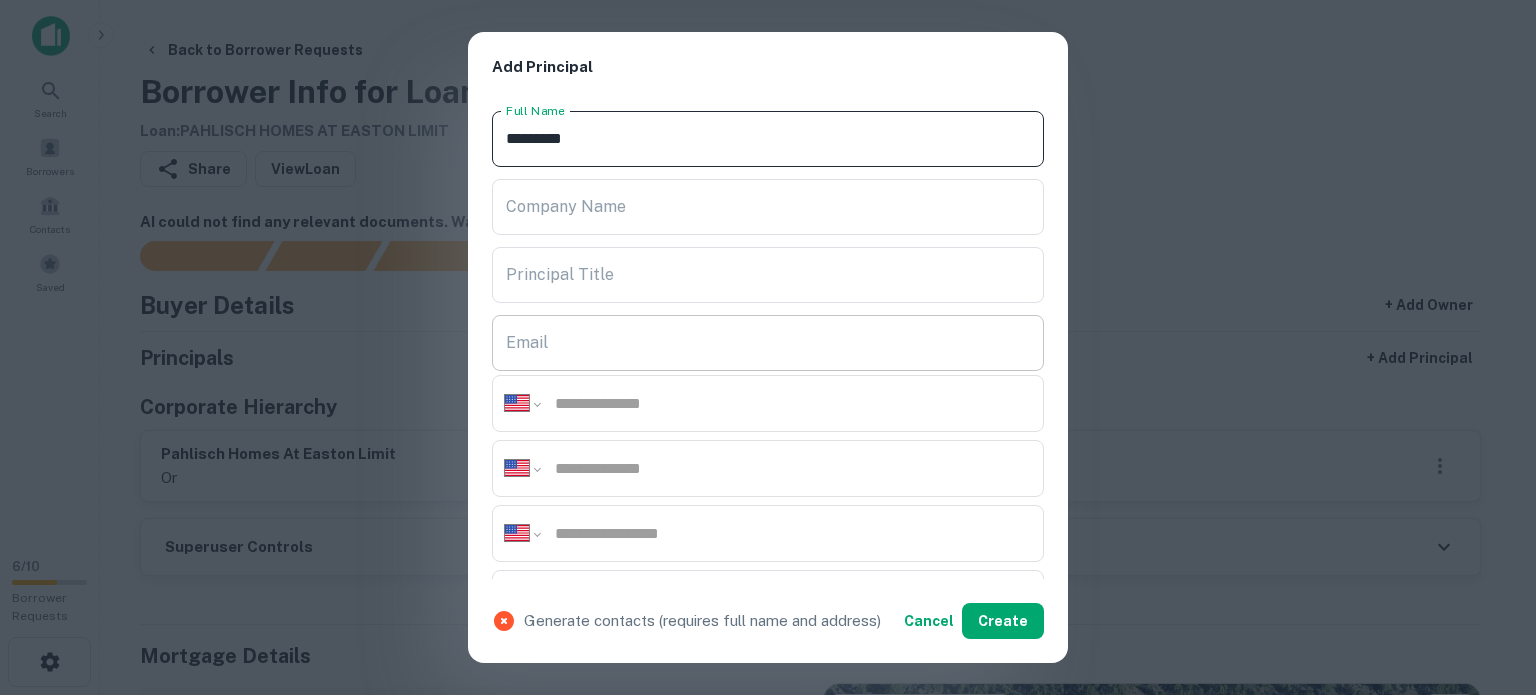scroll, scrollTop: 400, scrollLeft: 0, axis: vertical 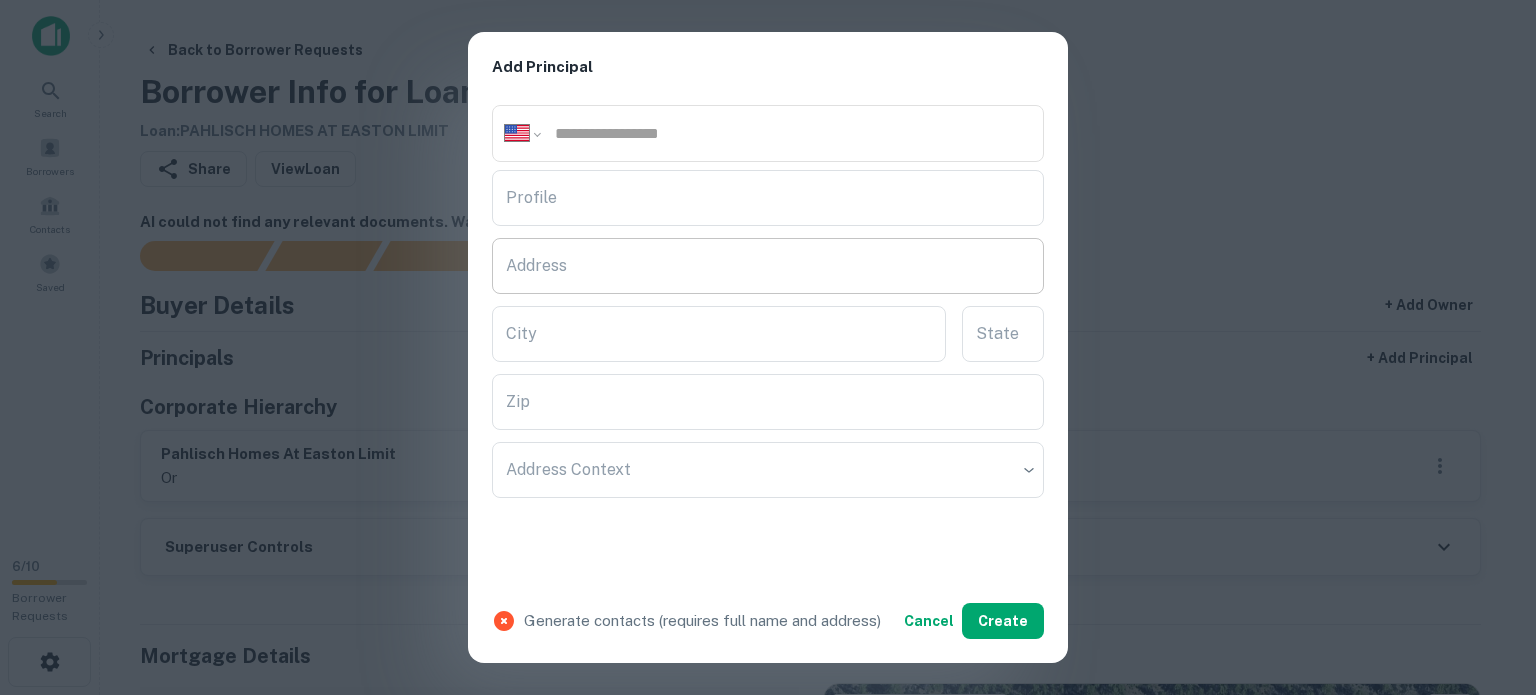 click on "Address" at bounding box center [768, 266] 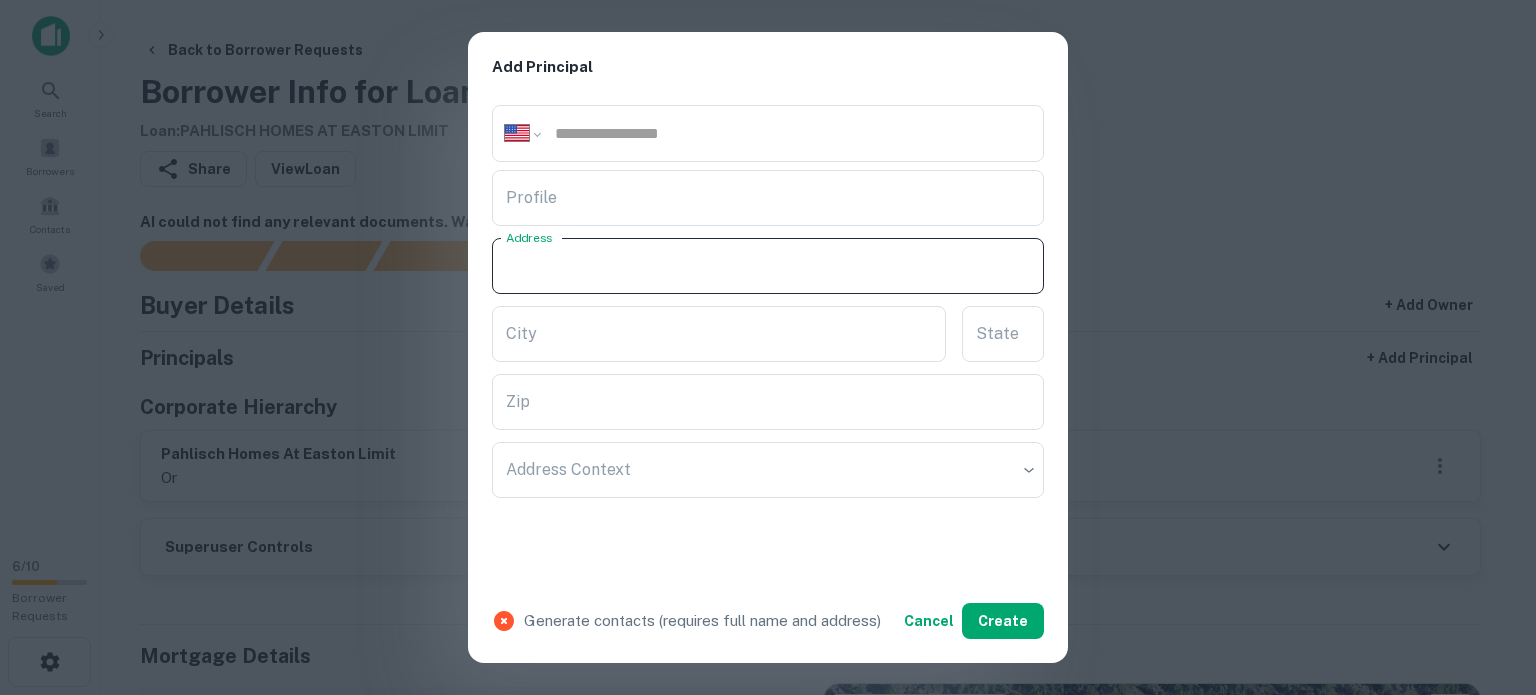 paste on "**********" 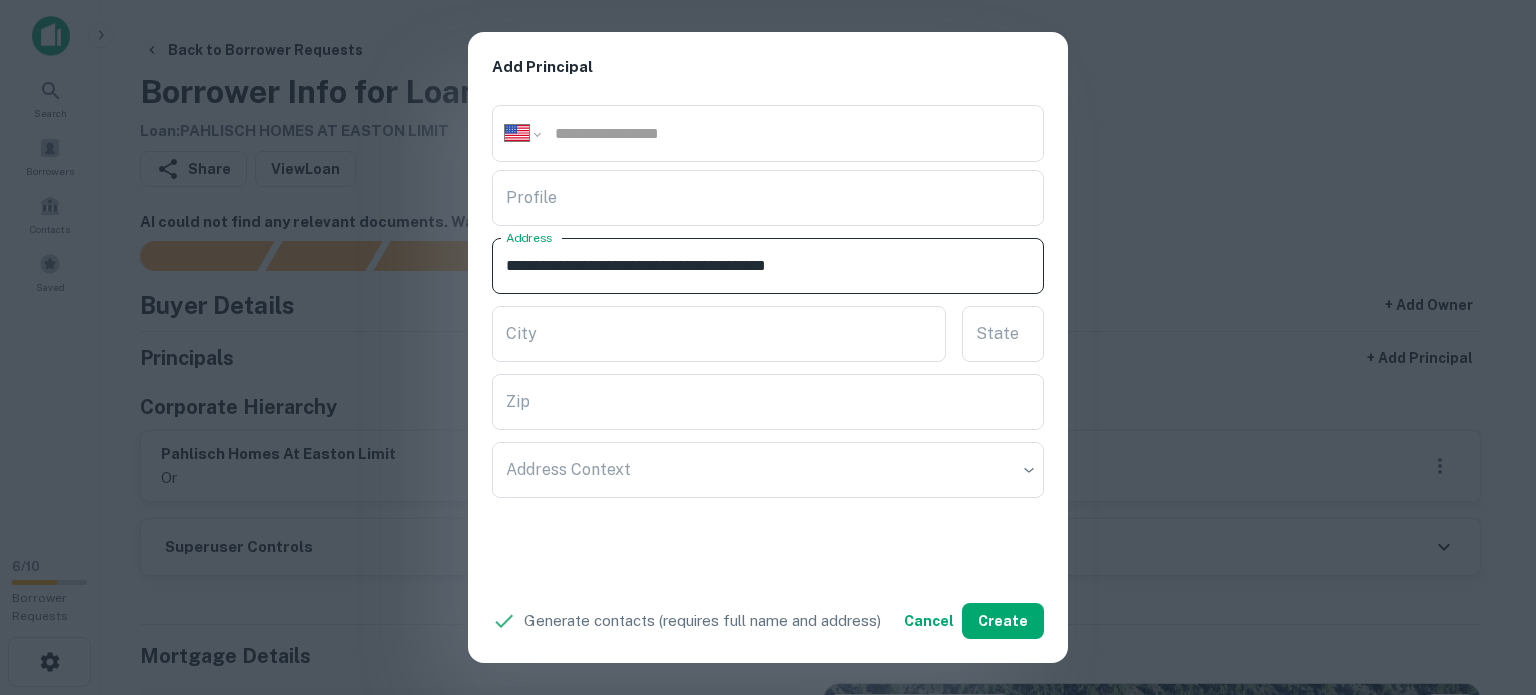 drag, startPoint x: 818, startPoint y: 265, endPoint x: 854, endPoint y: 286, distance: 41.677334 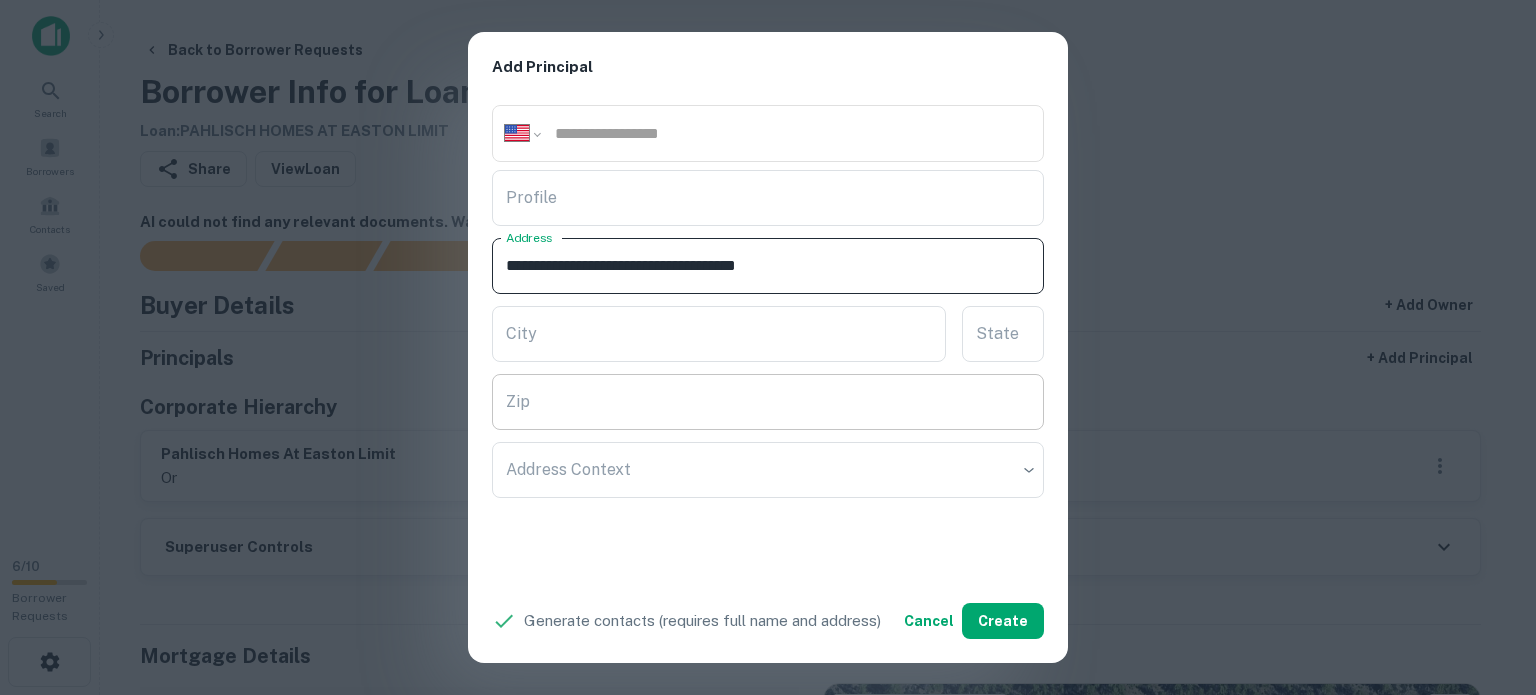 type on "**********" 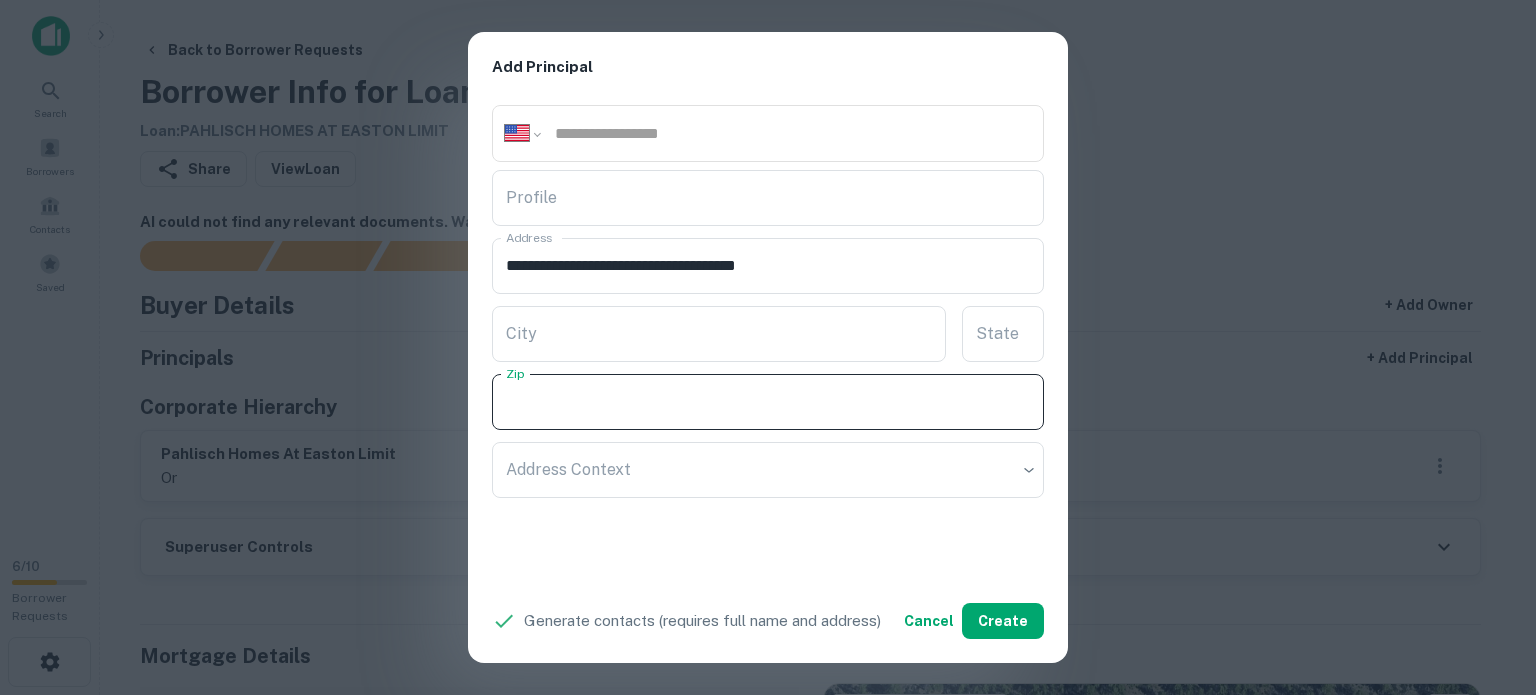click on "Zip" at bounding box center (768, 402) 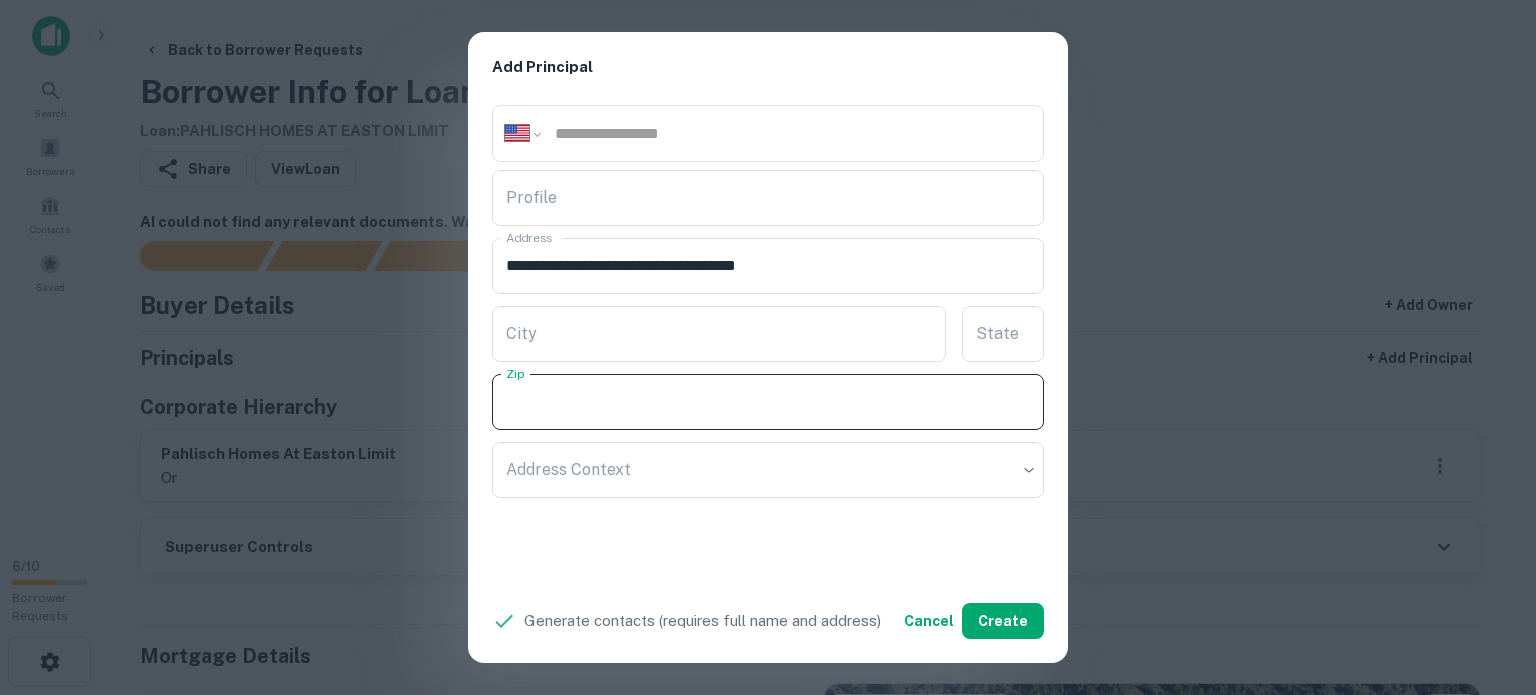 paste on "*****" 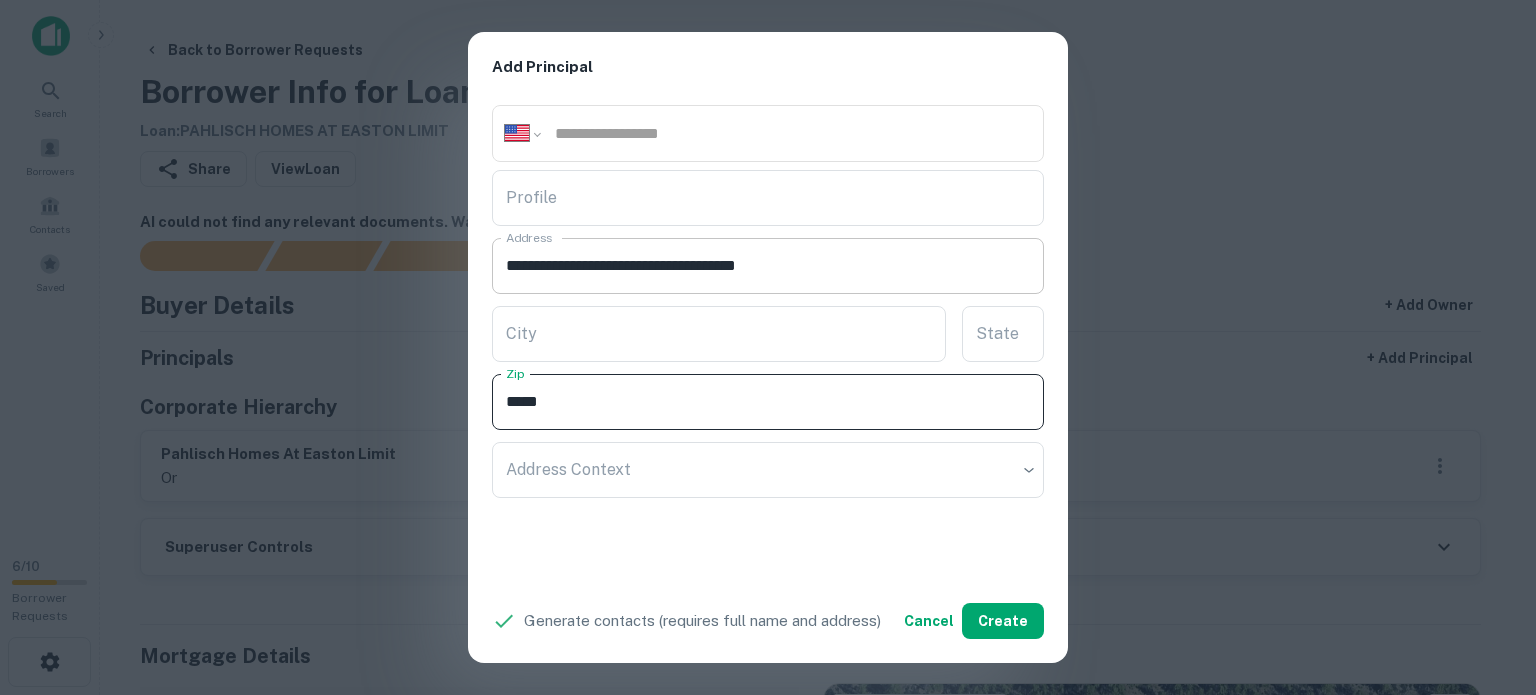 type on "*****" 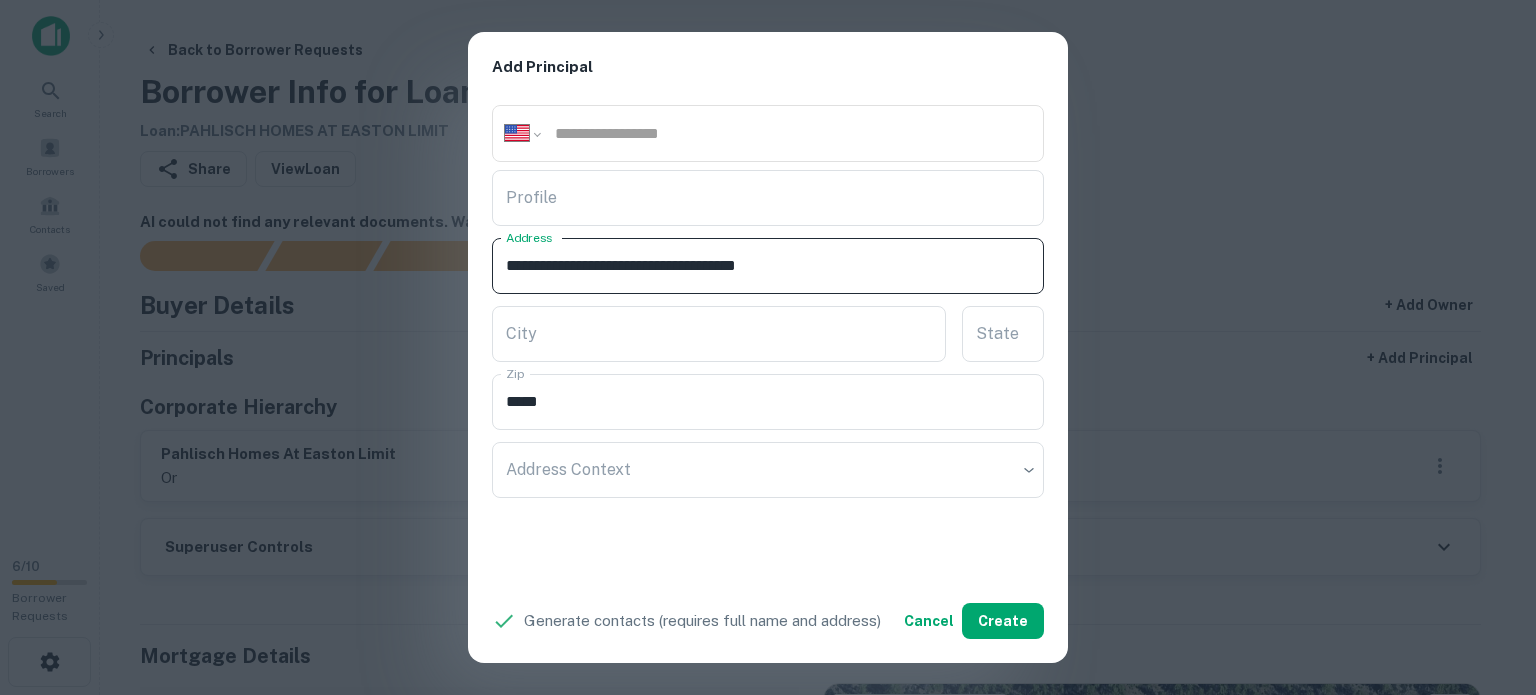 drag, startPoint x: 813, startPoint y: 259, endPoint x: 848, endPoint y: 264, distance: 35.35534 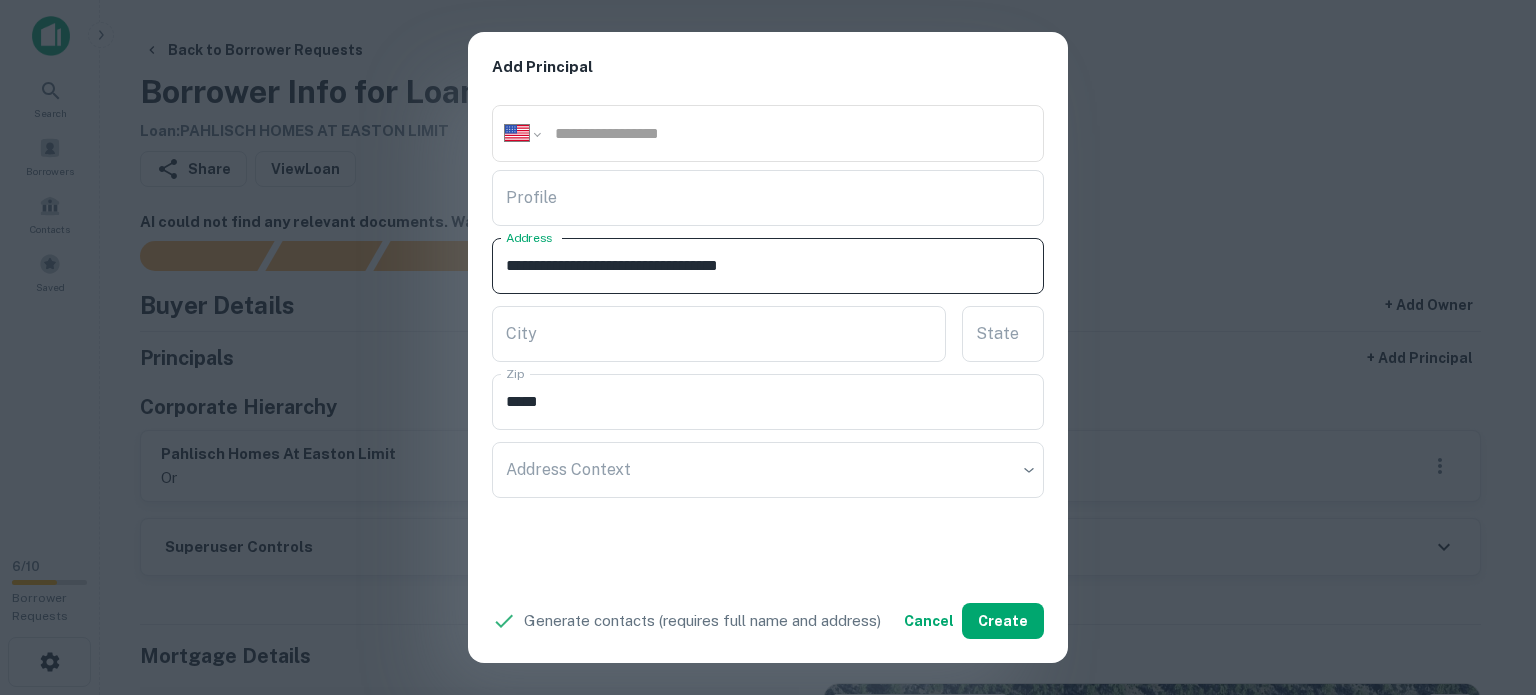 drag, startPoint x: 781, startPoint y: 262, endPoint x: 823, endPoint y: 268, distance: 42.426407 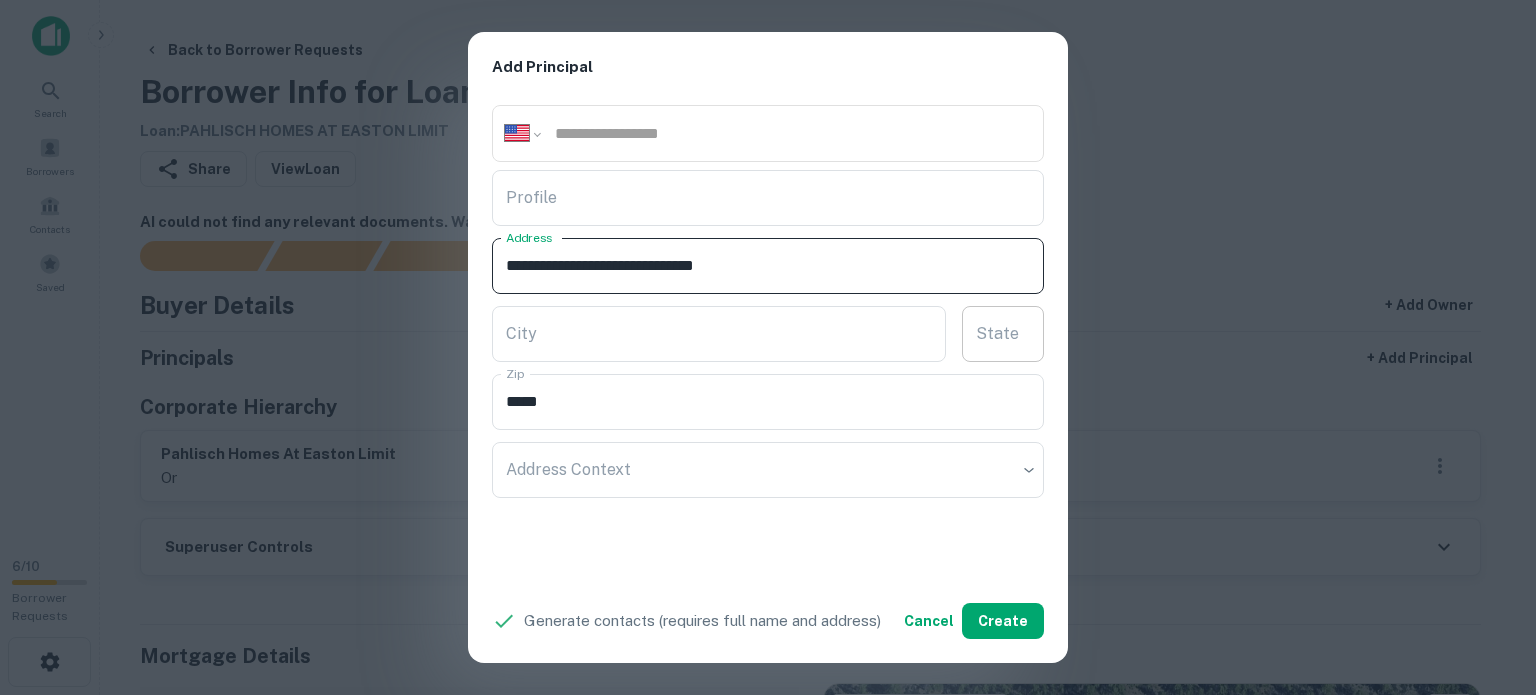 type on "**********" 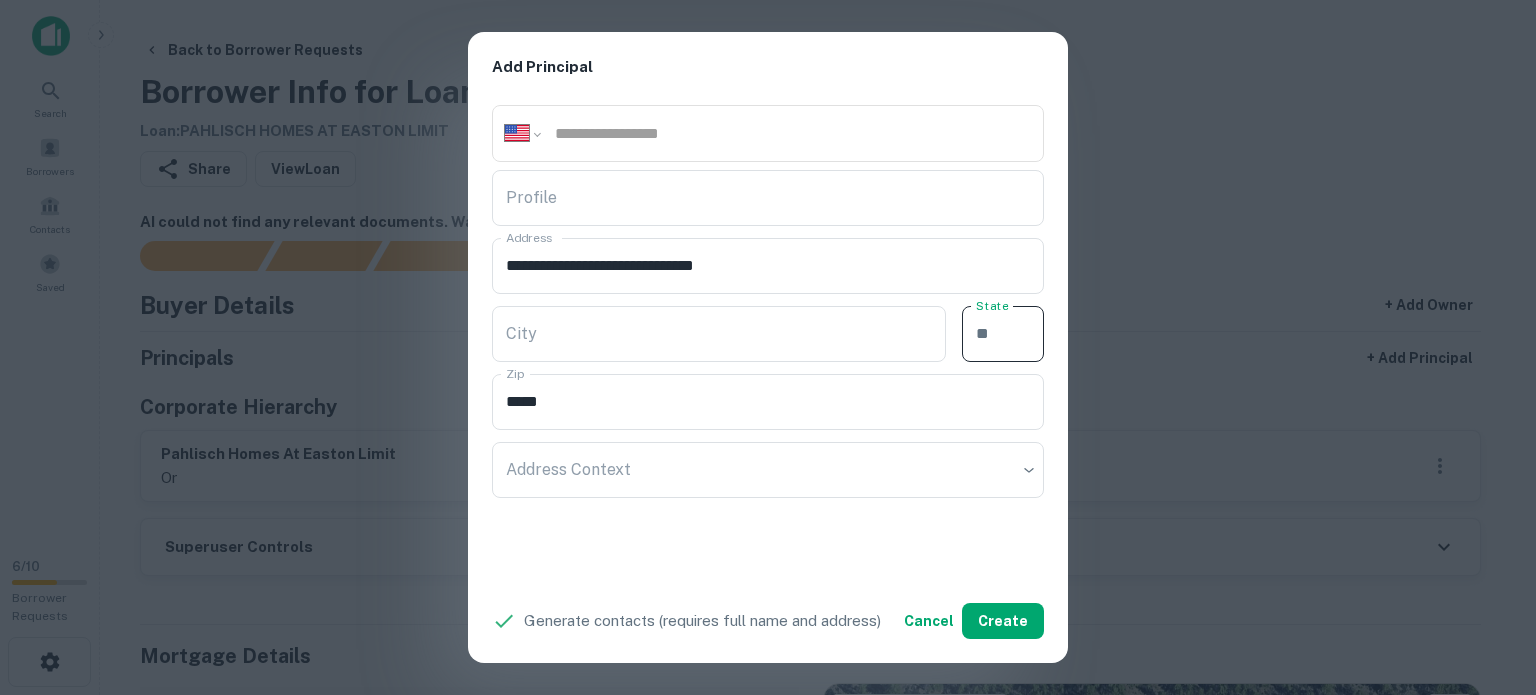 click on "State" at bounding box center [1003, 334] 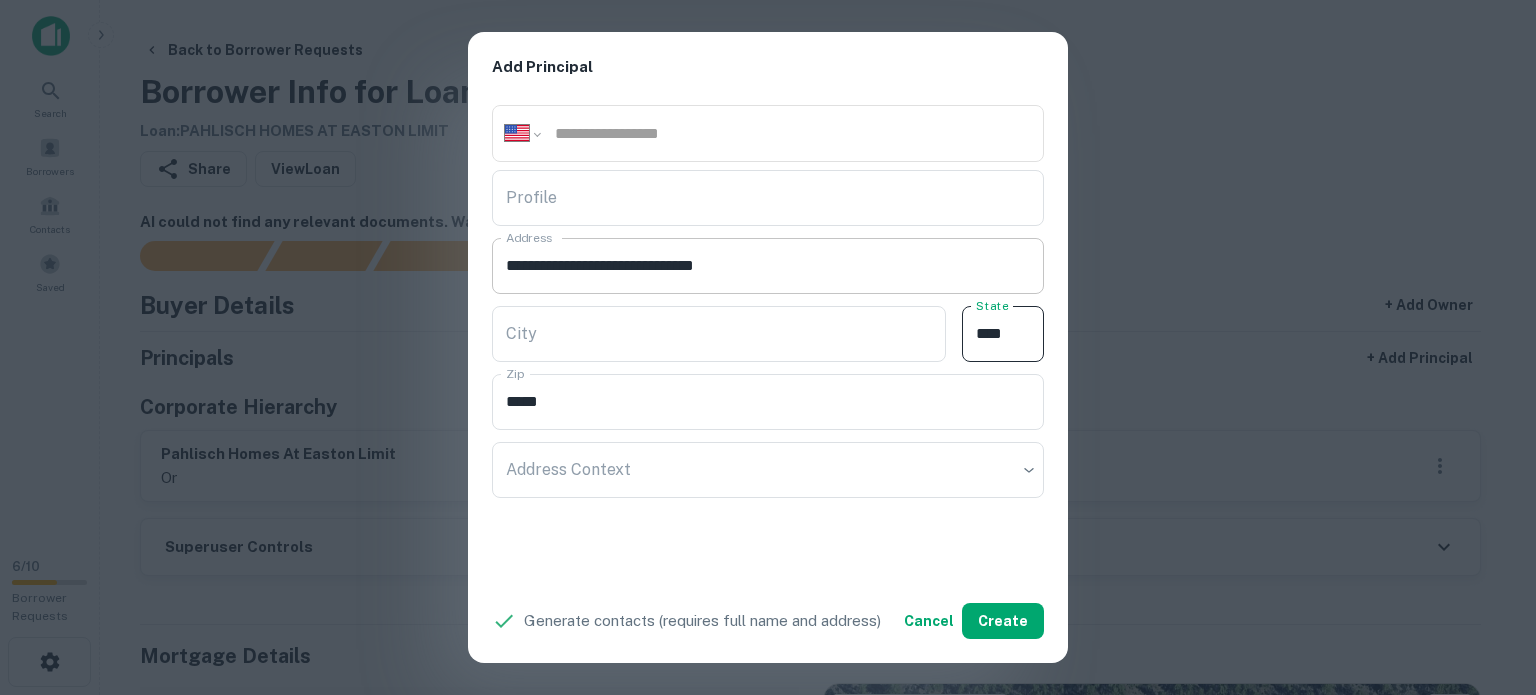 type on "**" 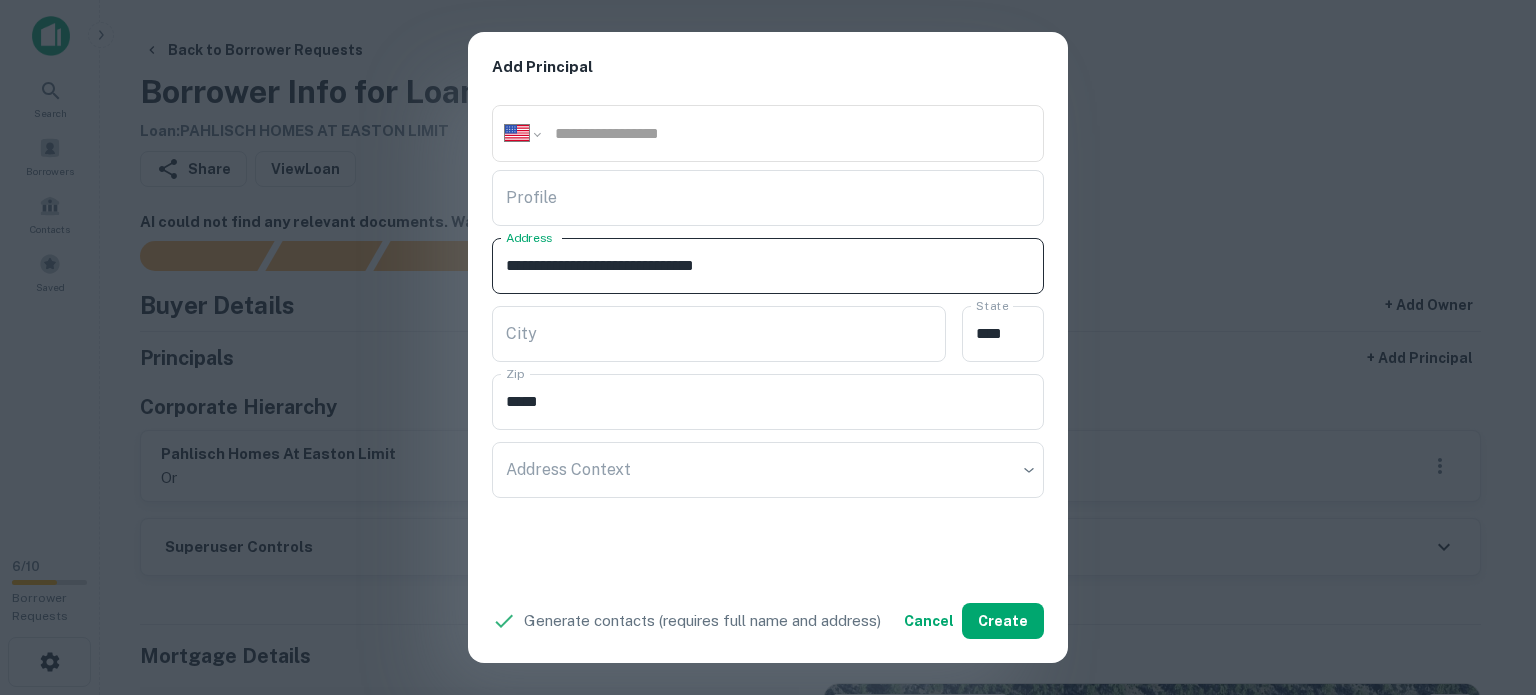 drag, startPoint x: 730, startPoint y: 265, endPoint x: 778, endPoint y: 274, distance: 48.83646 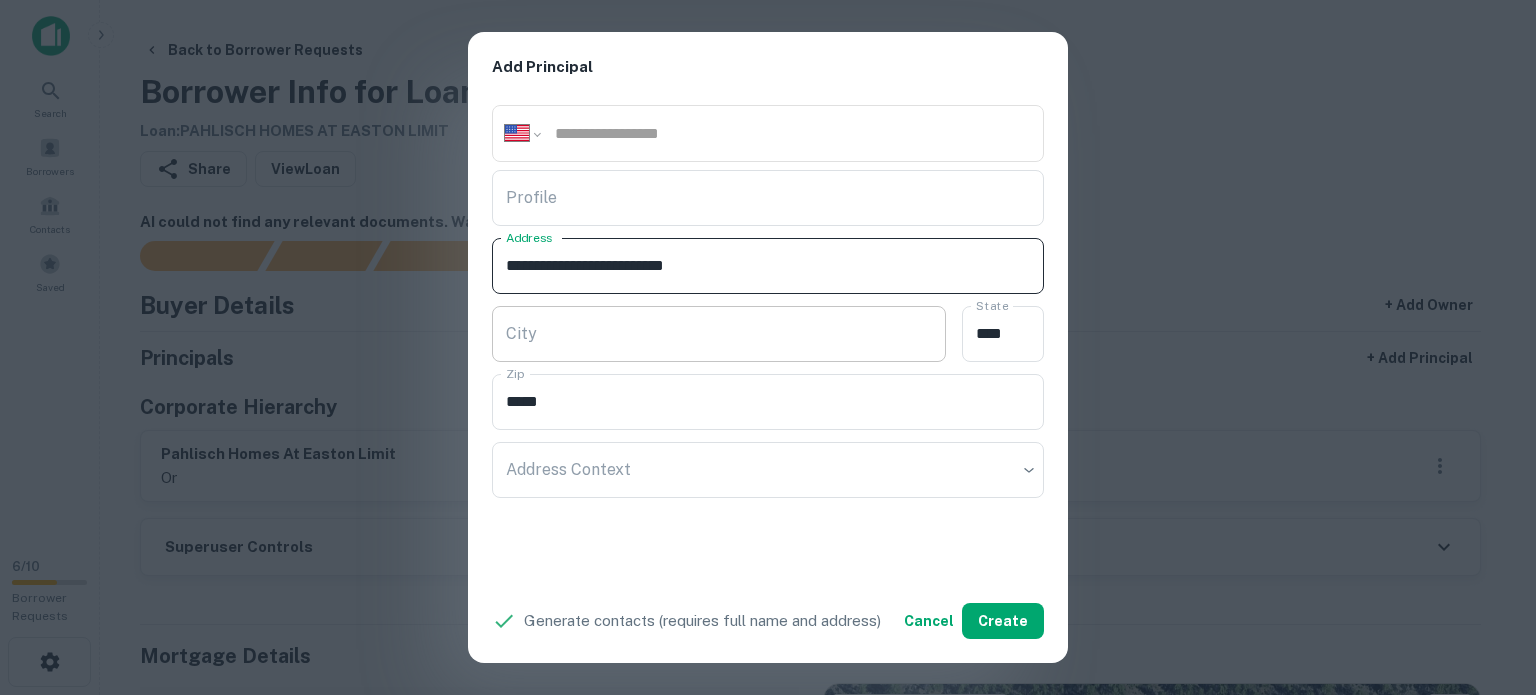 type on "**********" 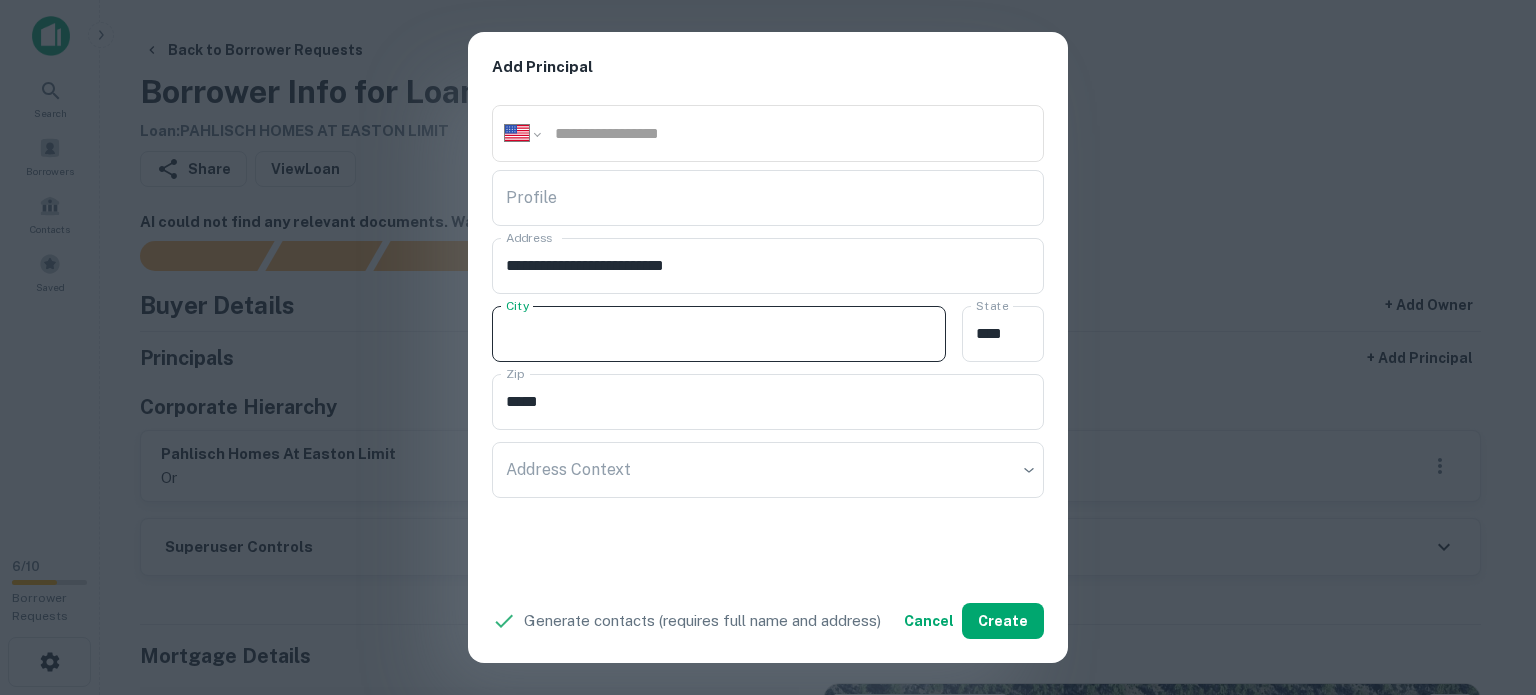 click on "City" at bounding box center (719, 334) 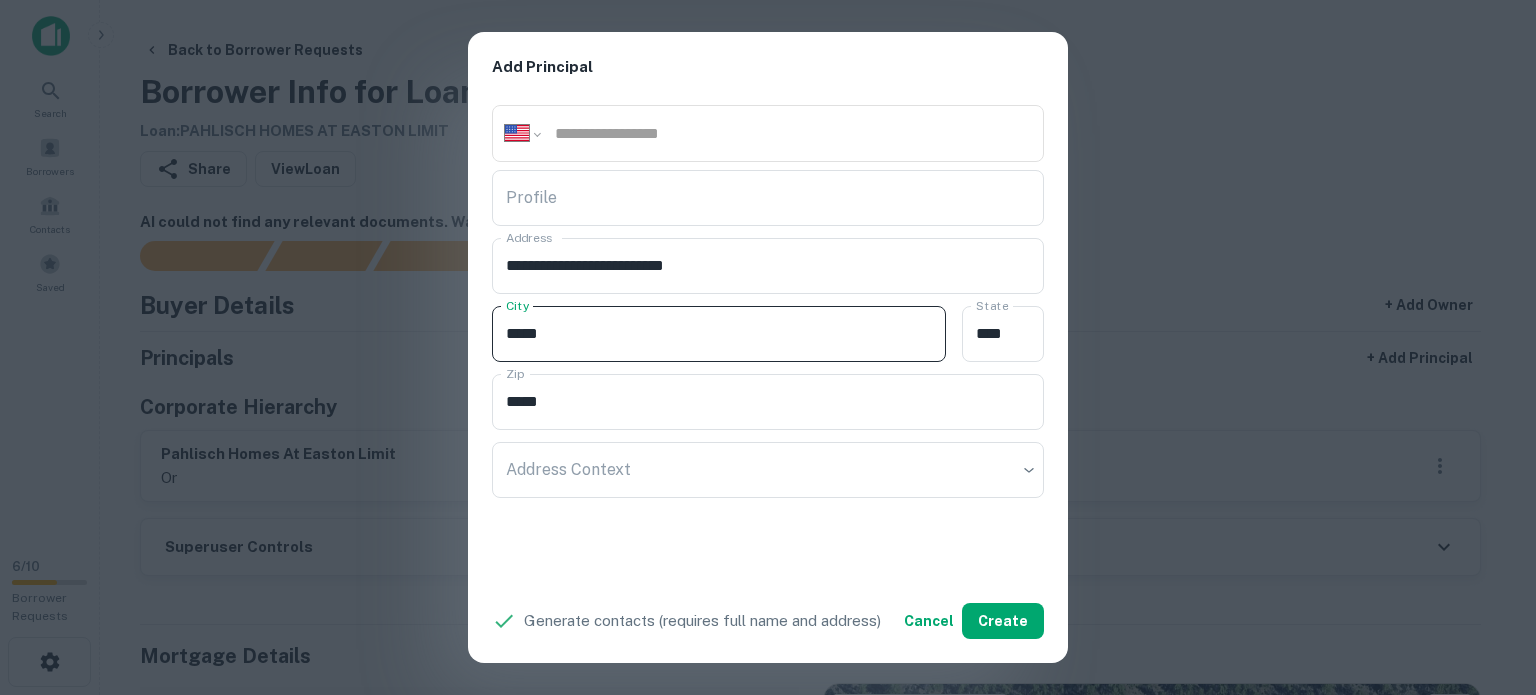 type on "****" 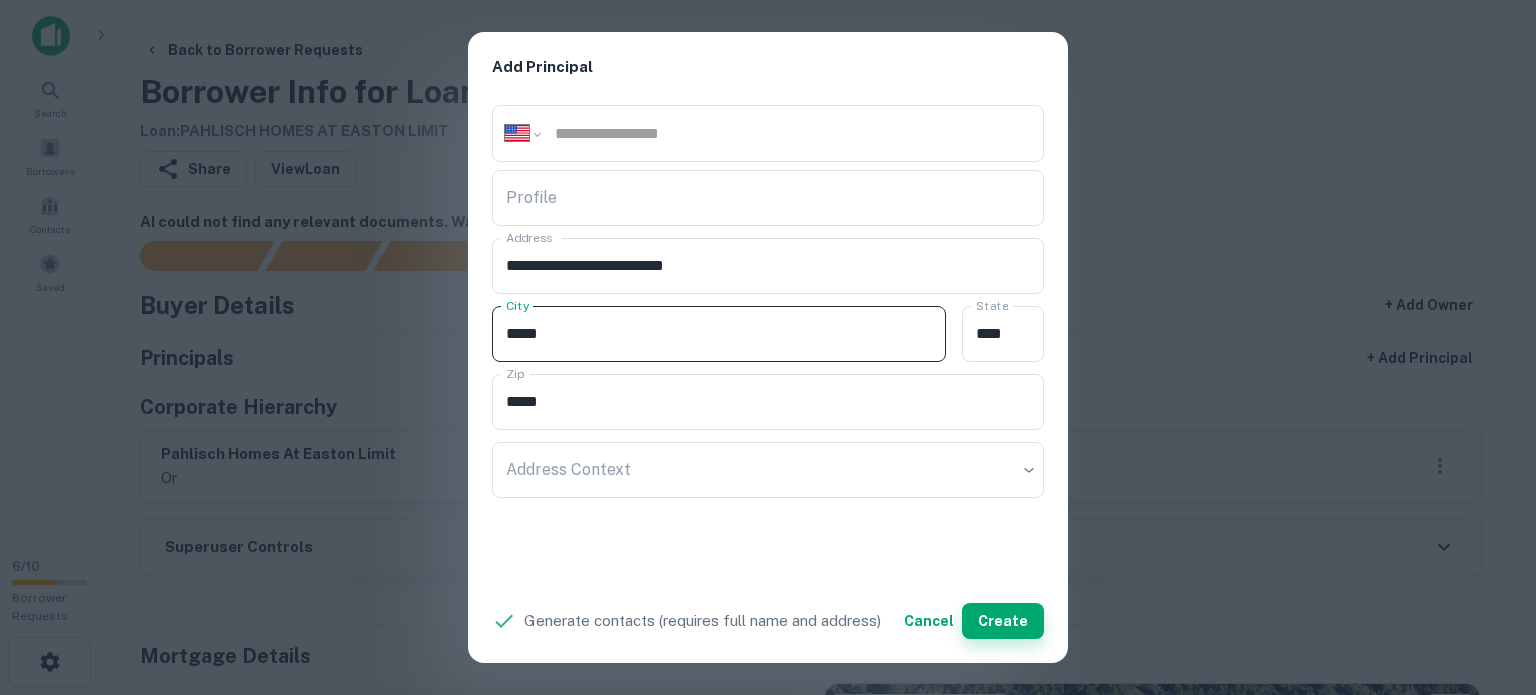 click on "Create" at bounding box center (1003, 621) 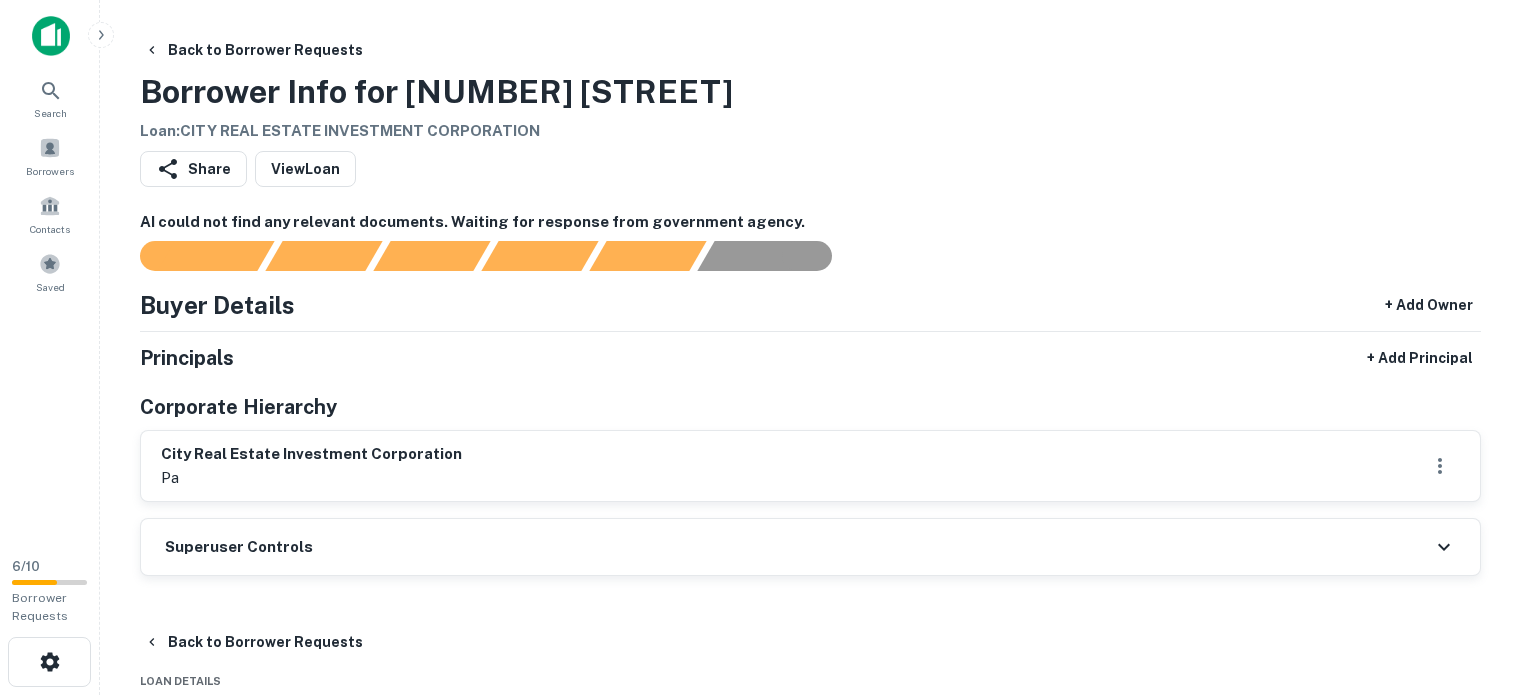 scroll, scrollTop: 0, scrollLeft: 0, axis: both 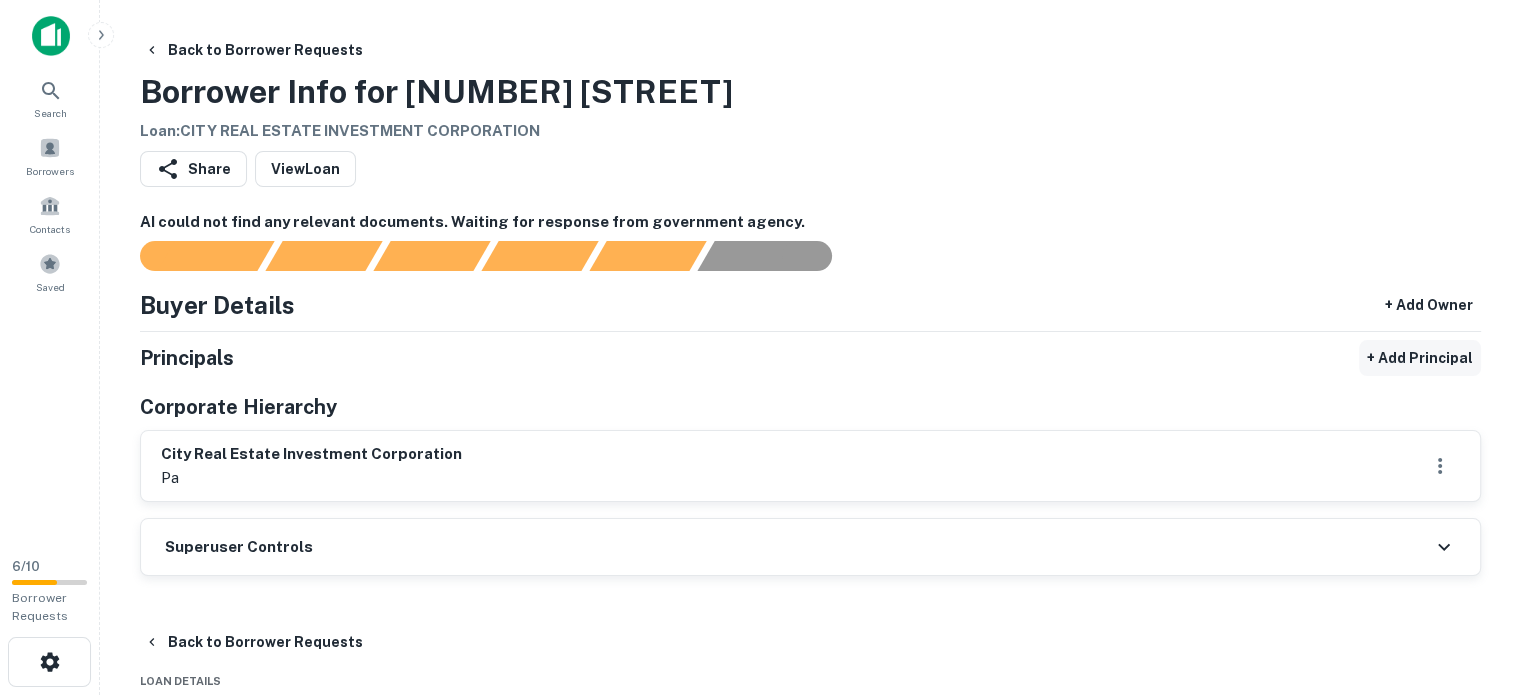 click on "+ Add Principal" at bounding box center [1420, 358] 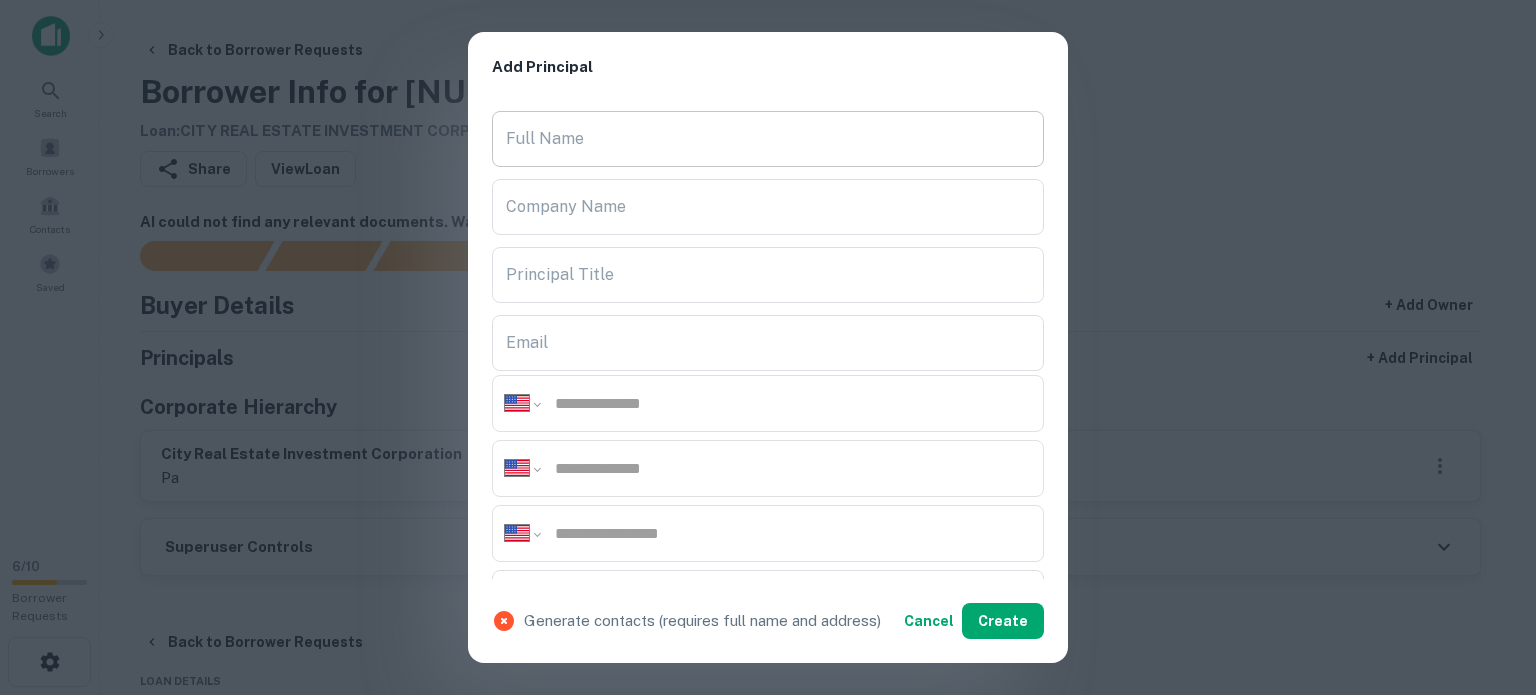 click on "Full Name" at bounding box center [768, 139] 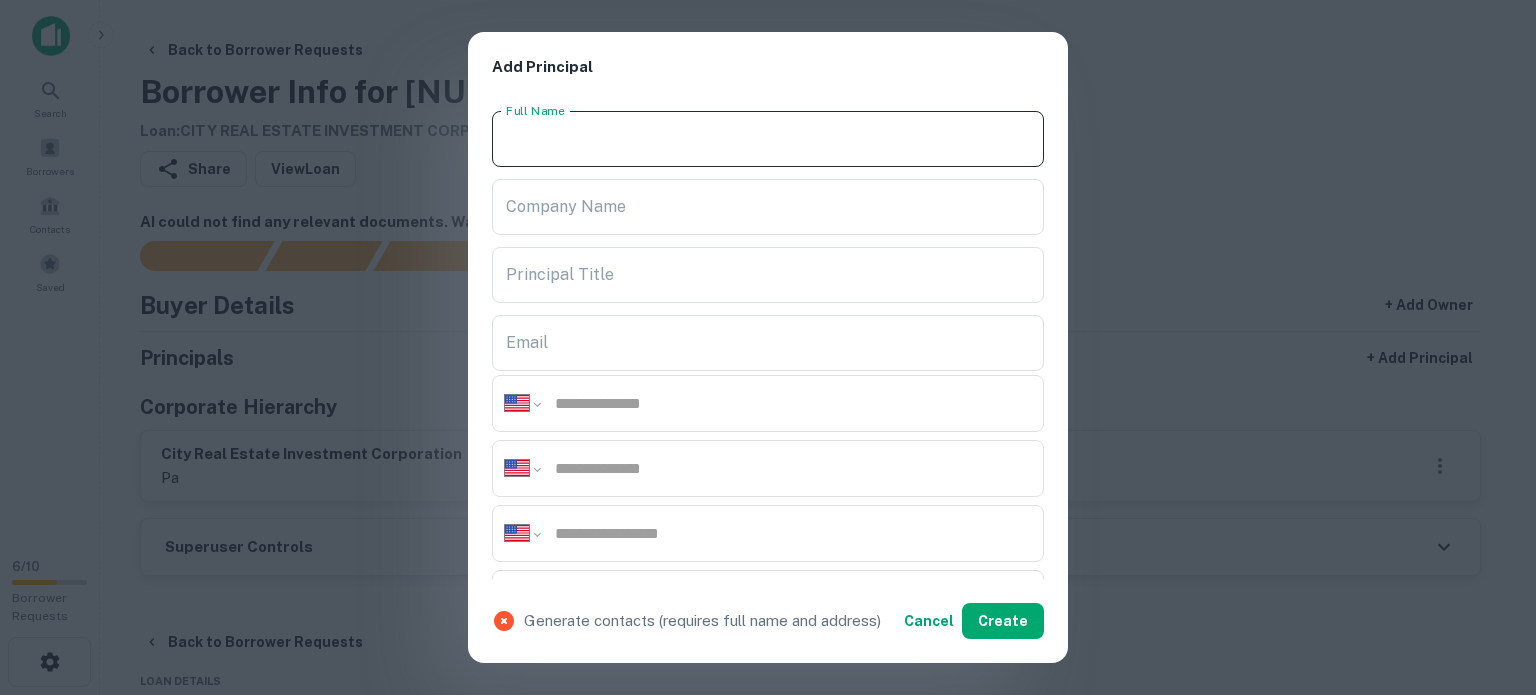paste on "*********" 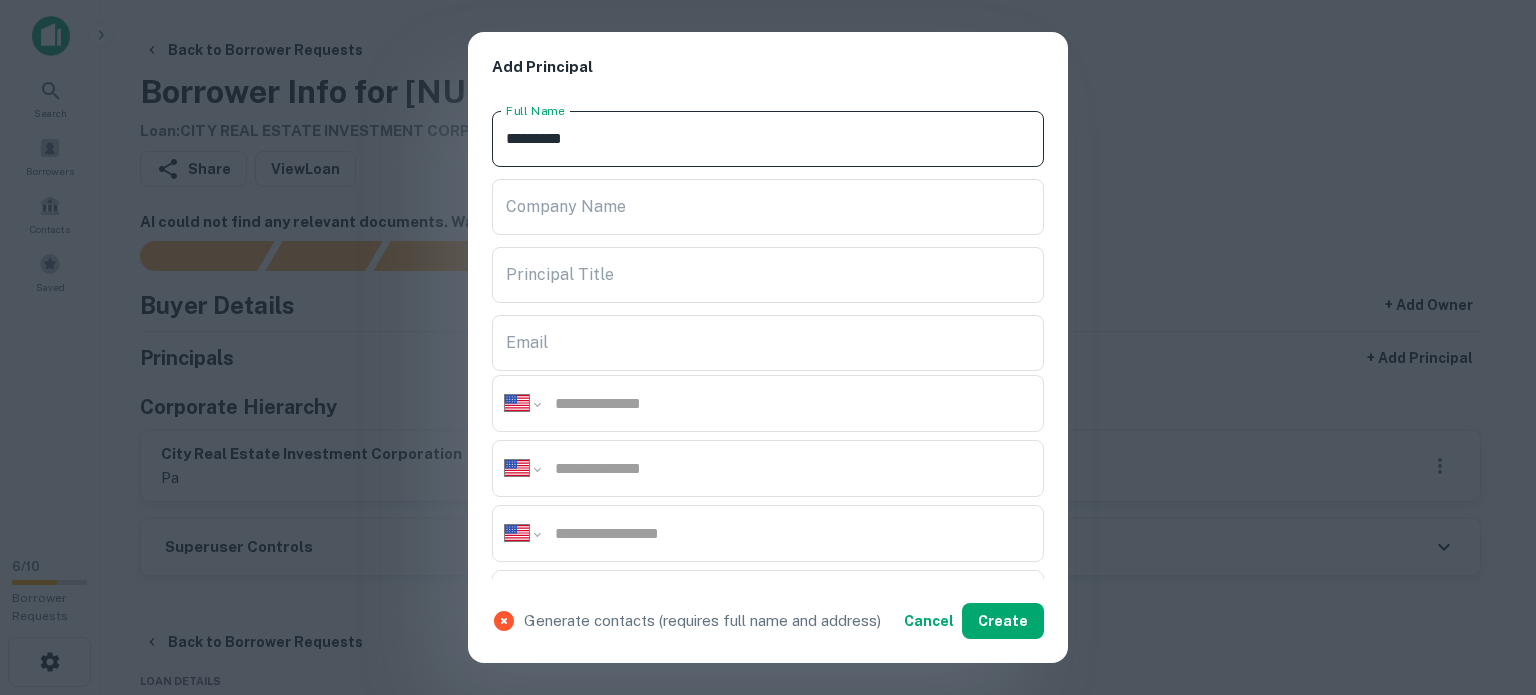 type on "*********" 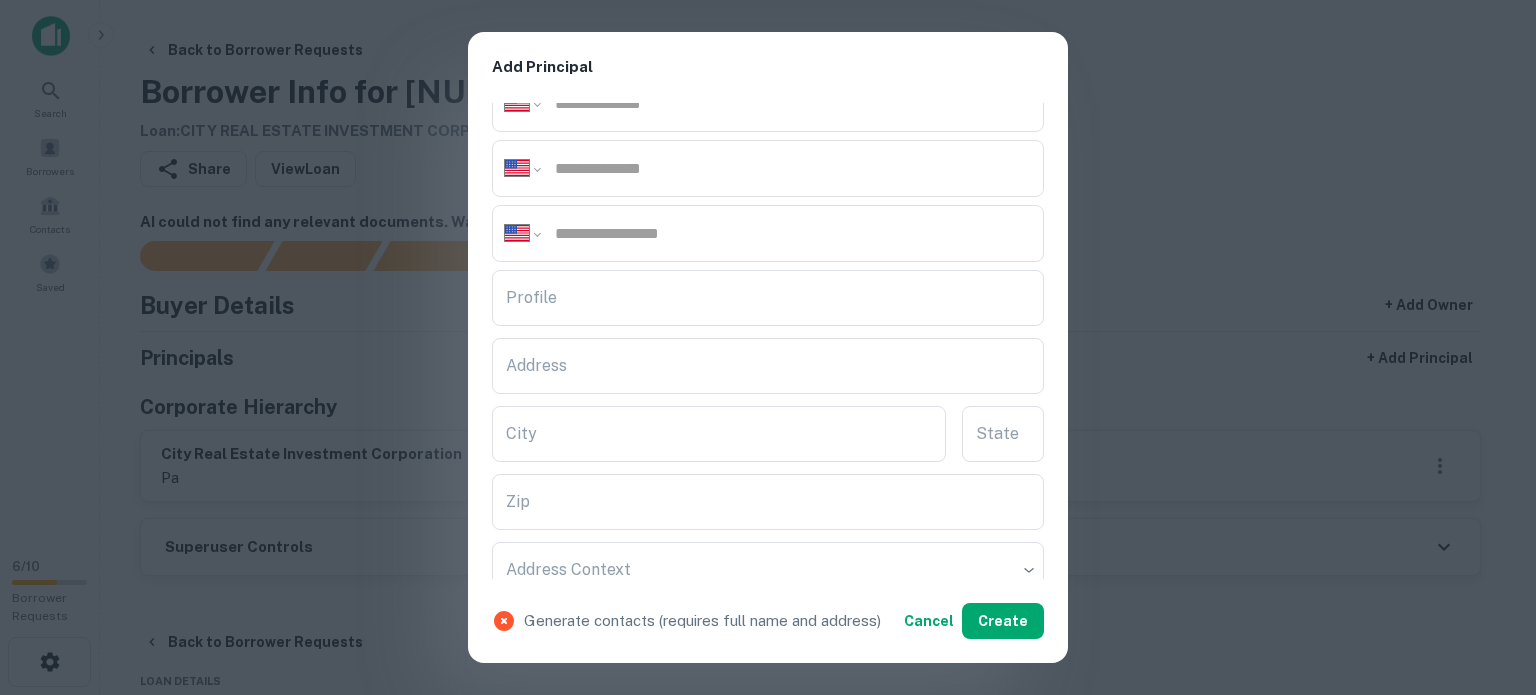 click on "Address" at bounding box center [768, 366] 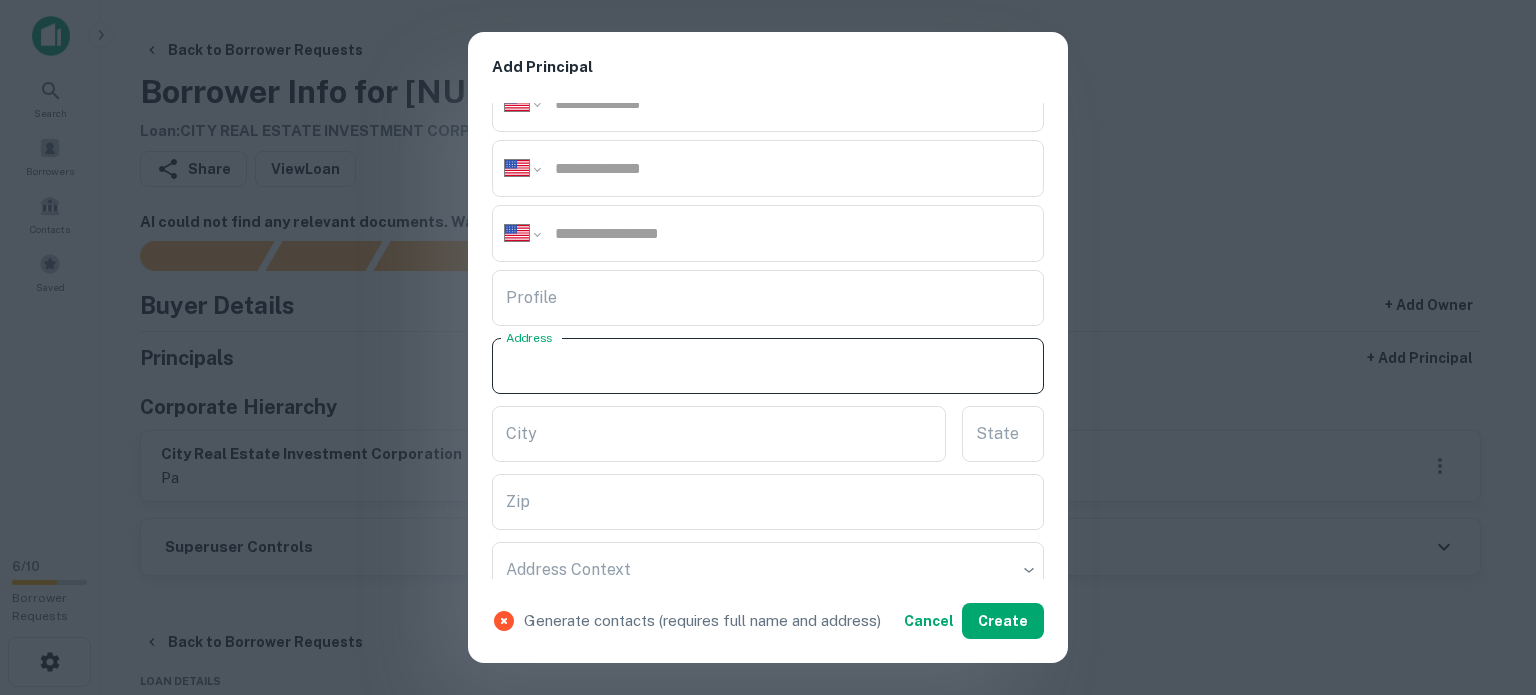 paste on "**********" 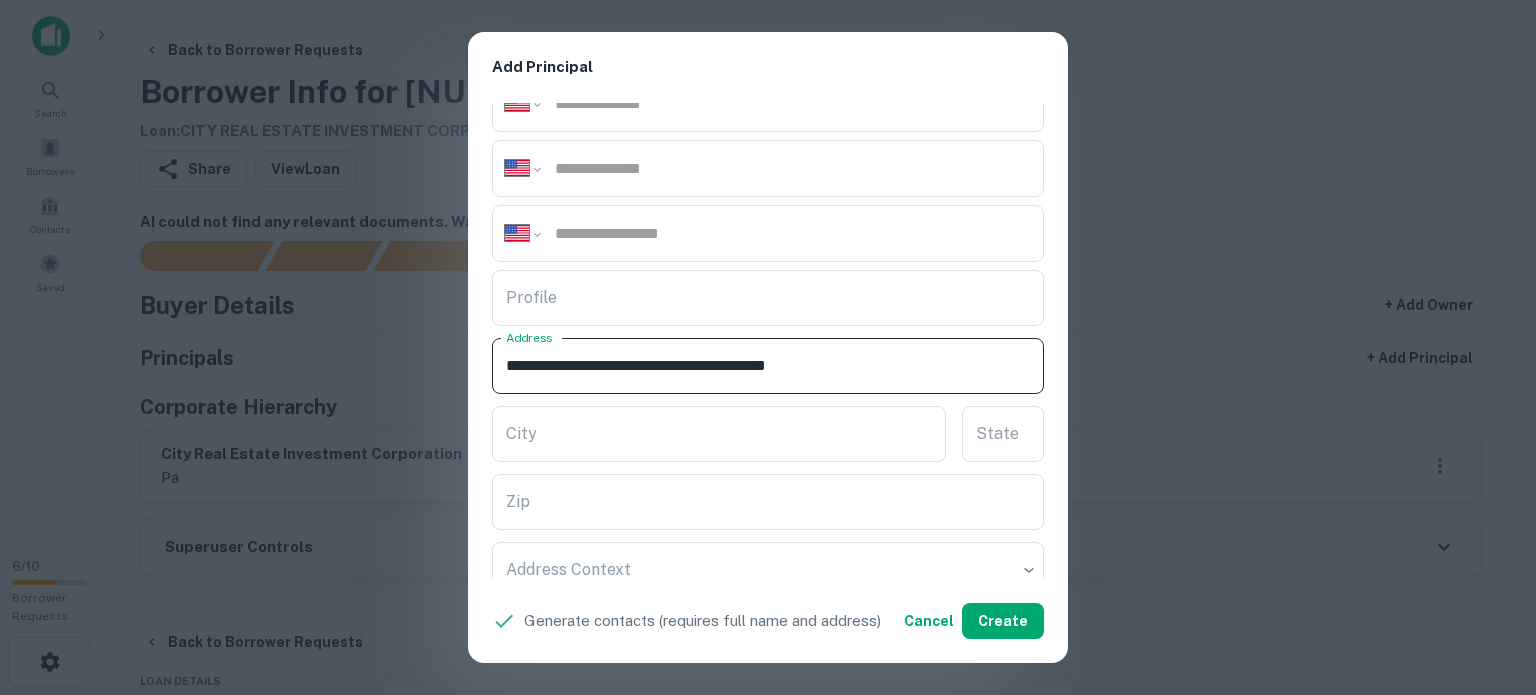 drag, startPoint x: 820, startPoint y: 360, endPoint x: 922, endPoint y: 379, distance: 103.75452 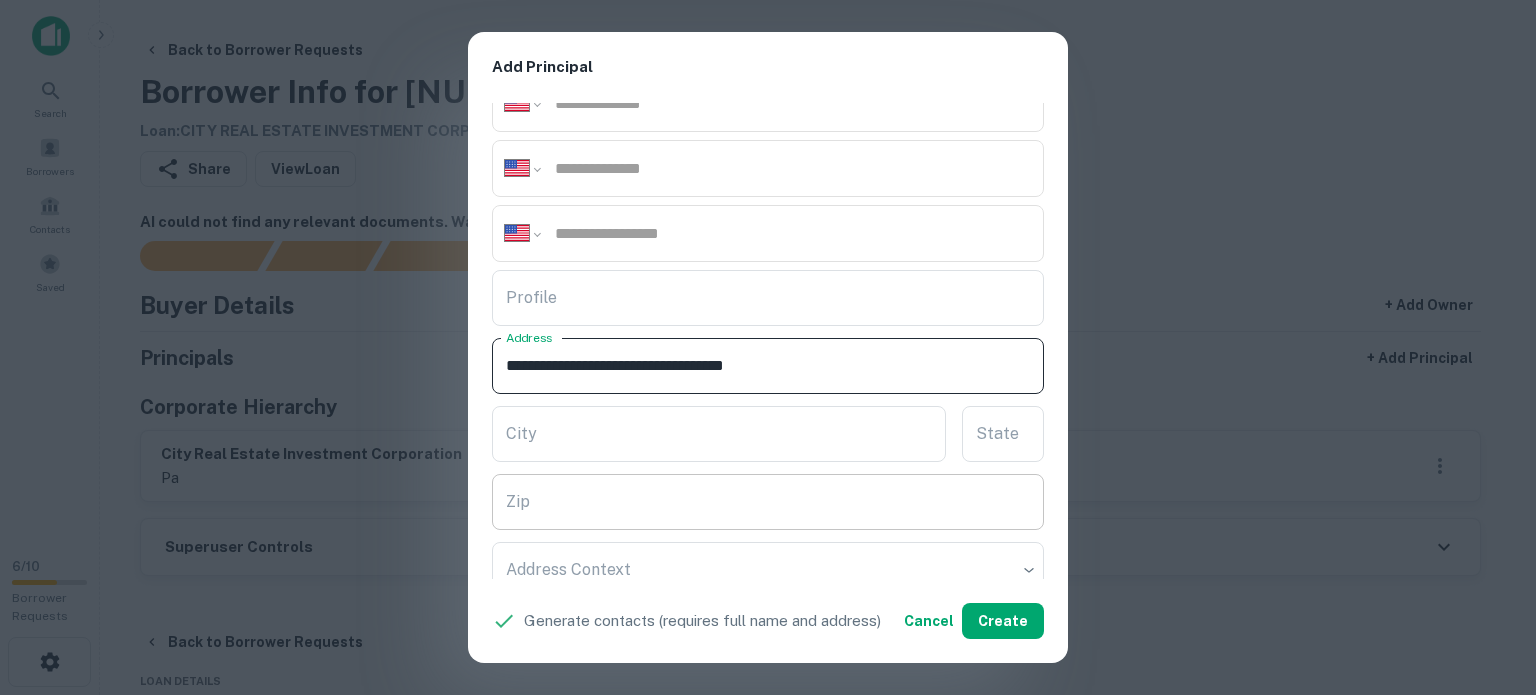 type on "**********" 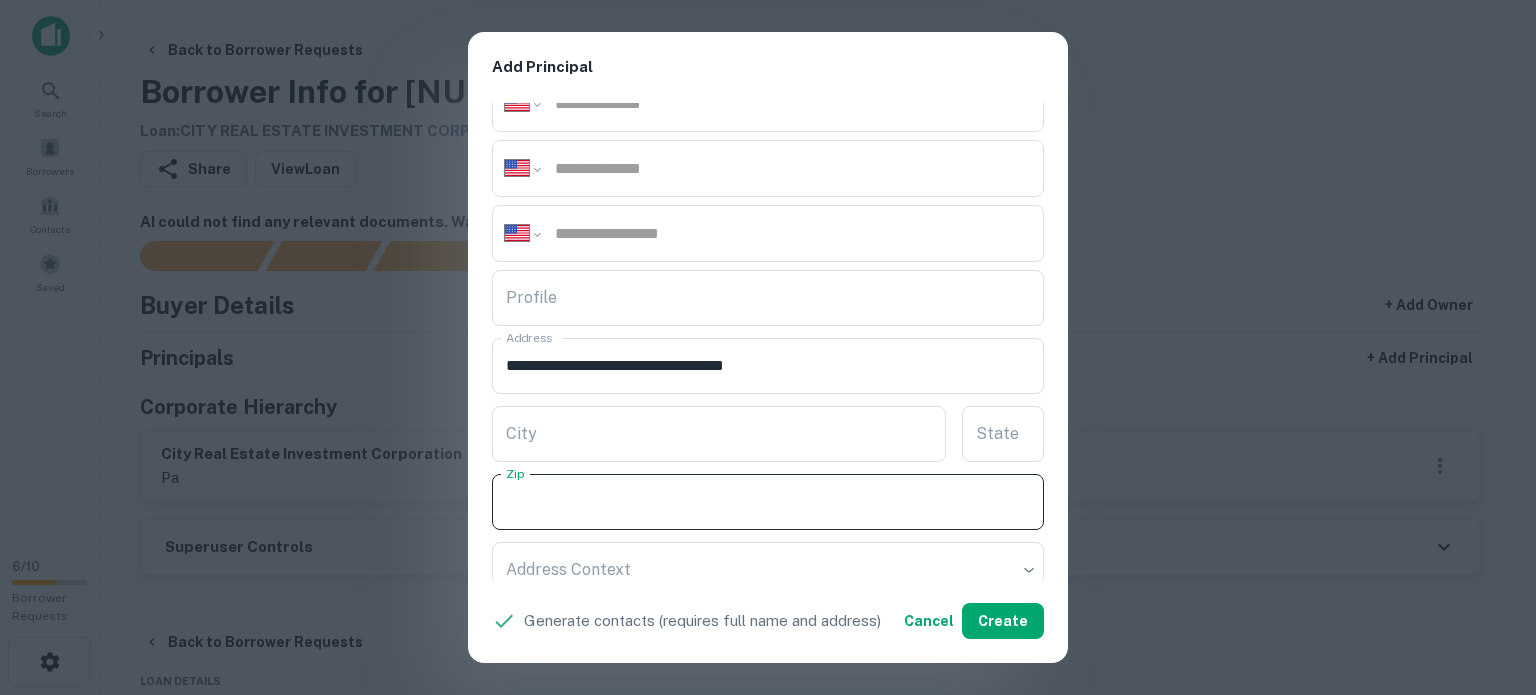 paste on "*******" 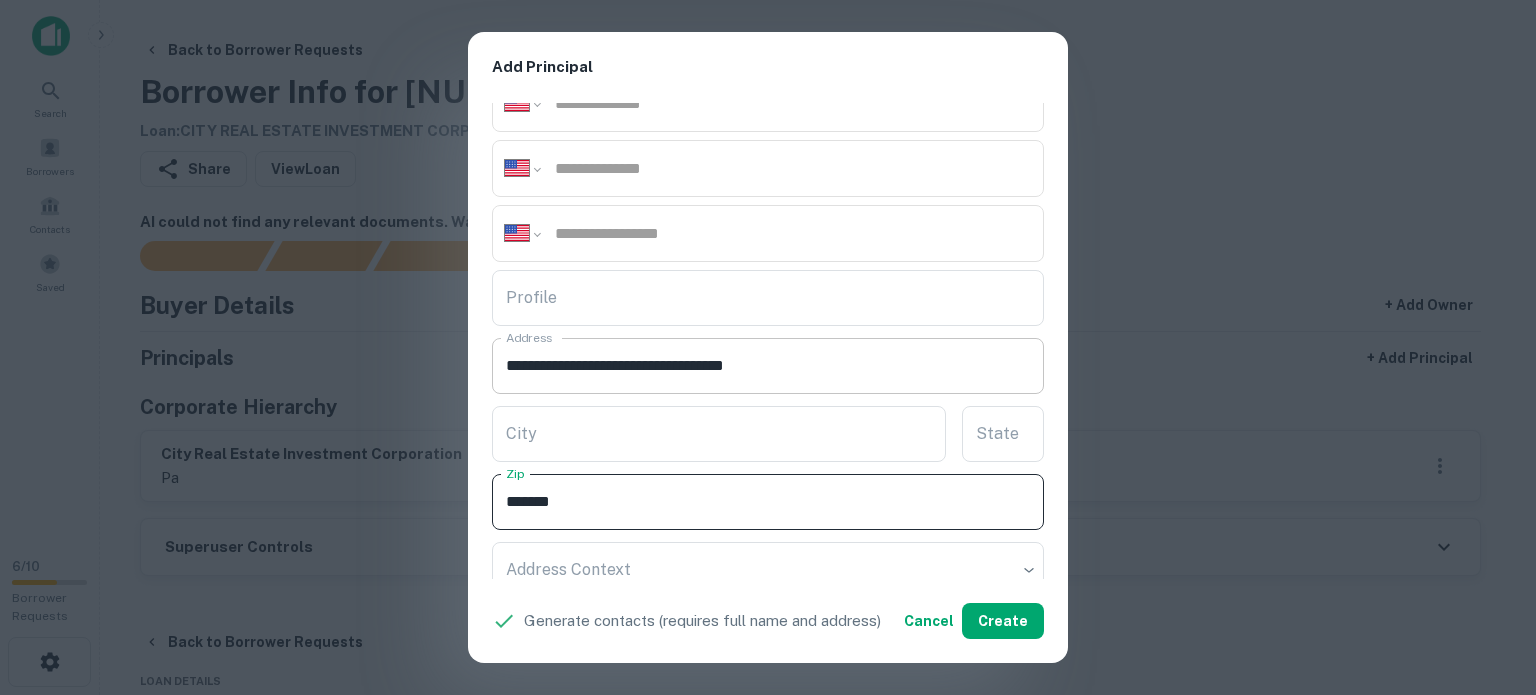 type on "*******" 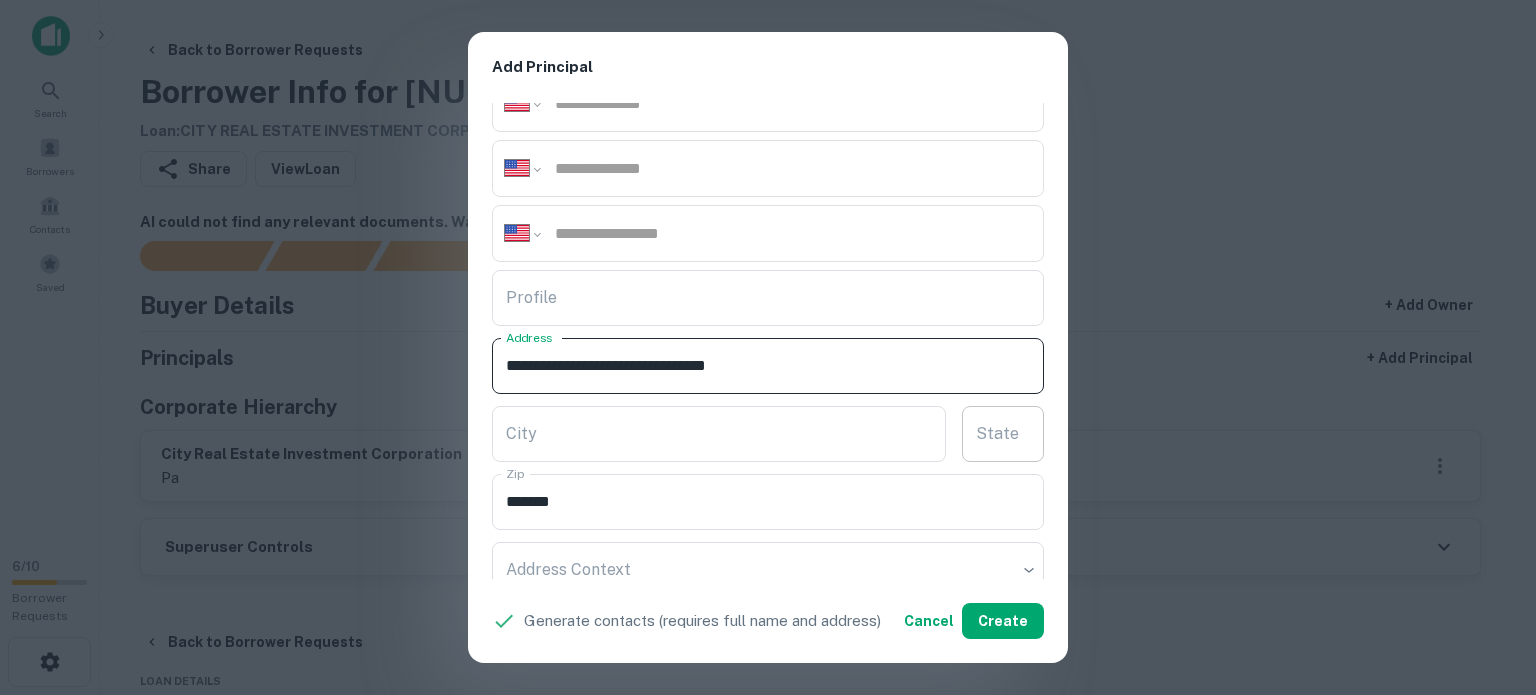 type on "**********" 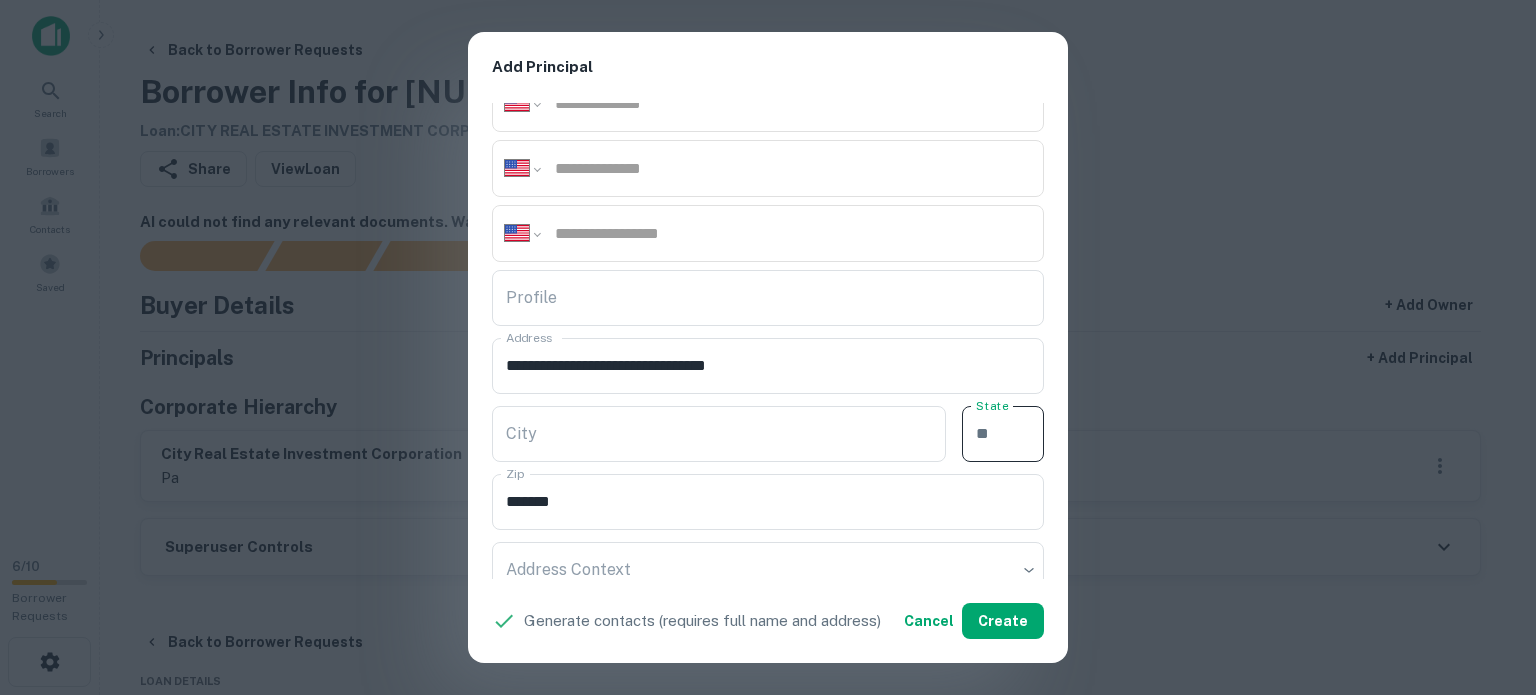 click on "State" at bounding box center [1003, 434] 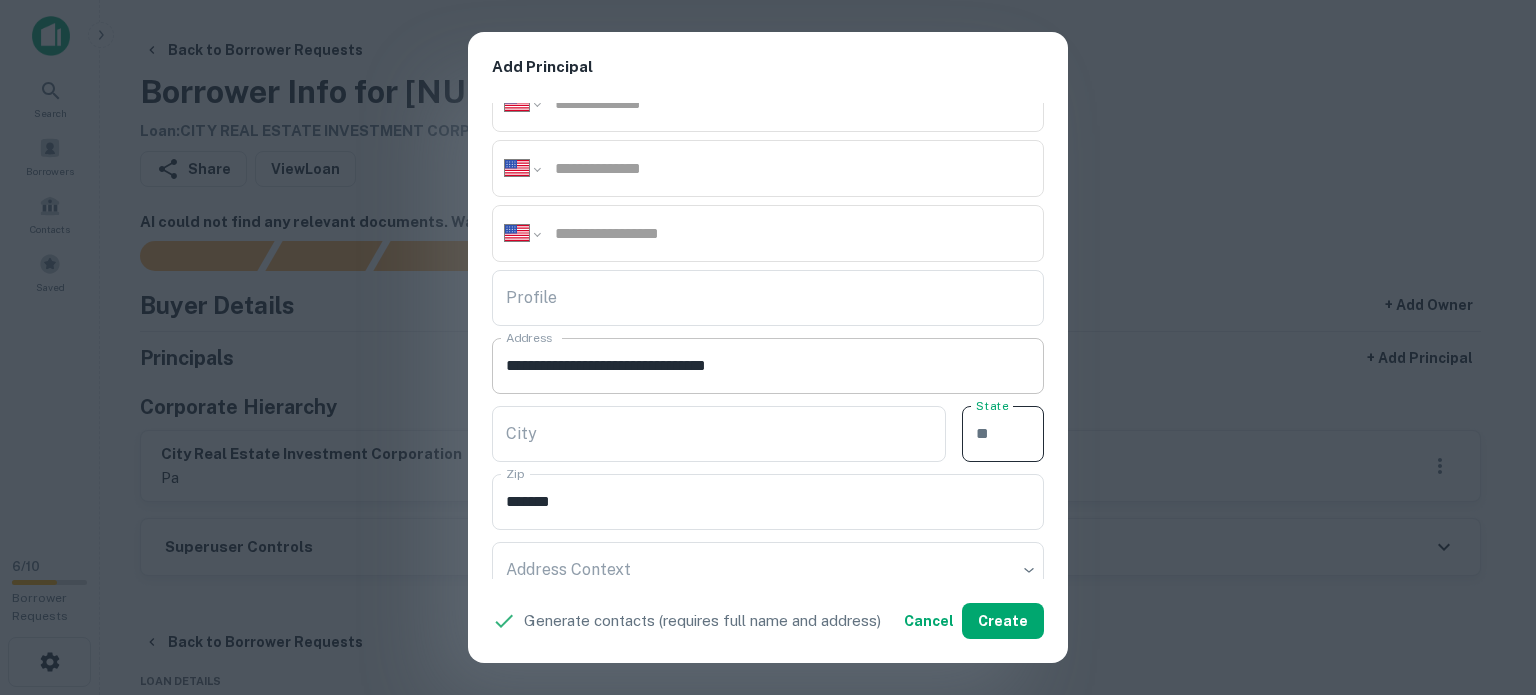 paste on "**" 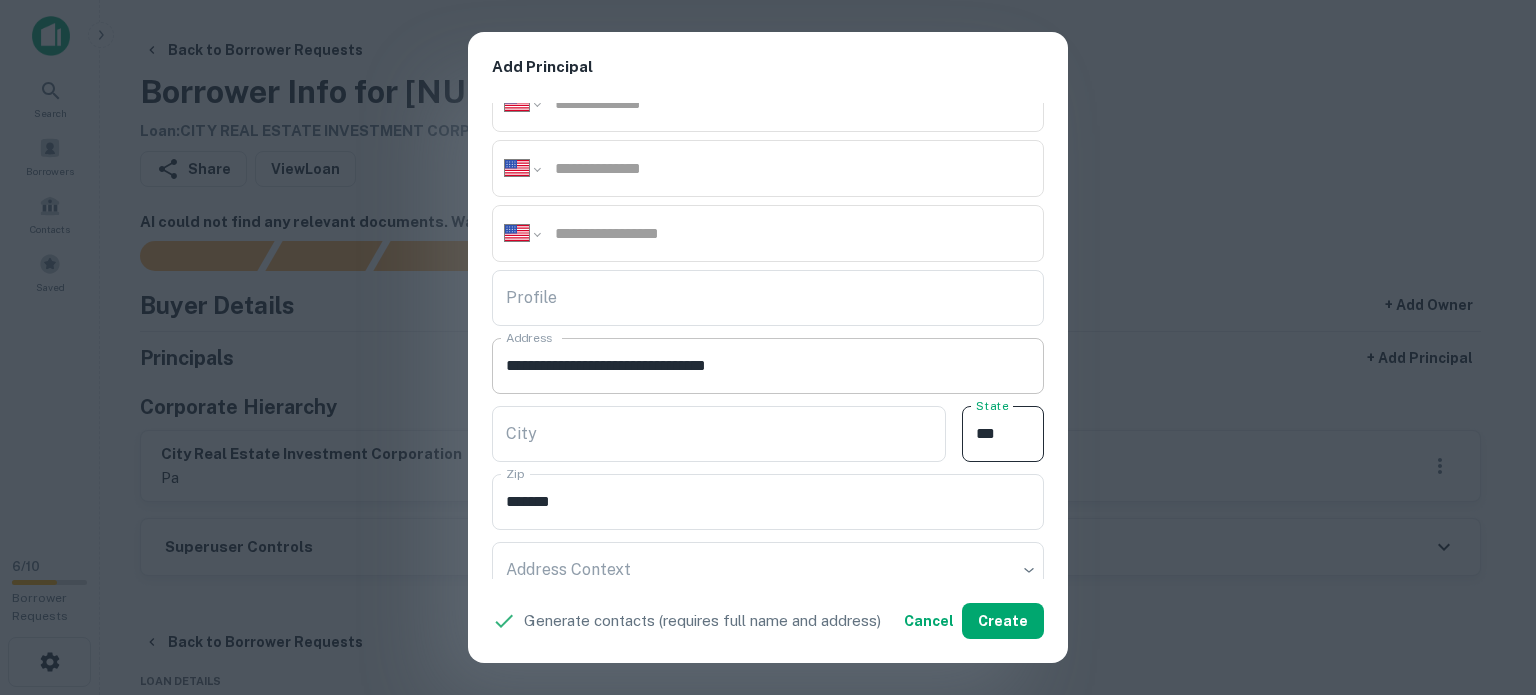 type on "**" 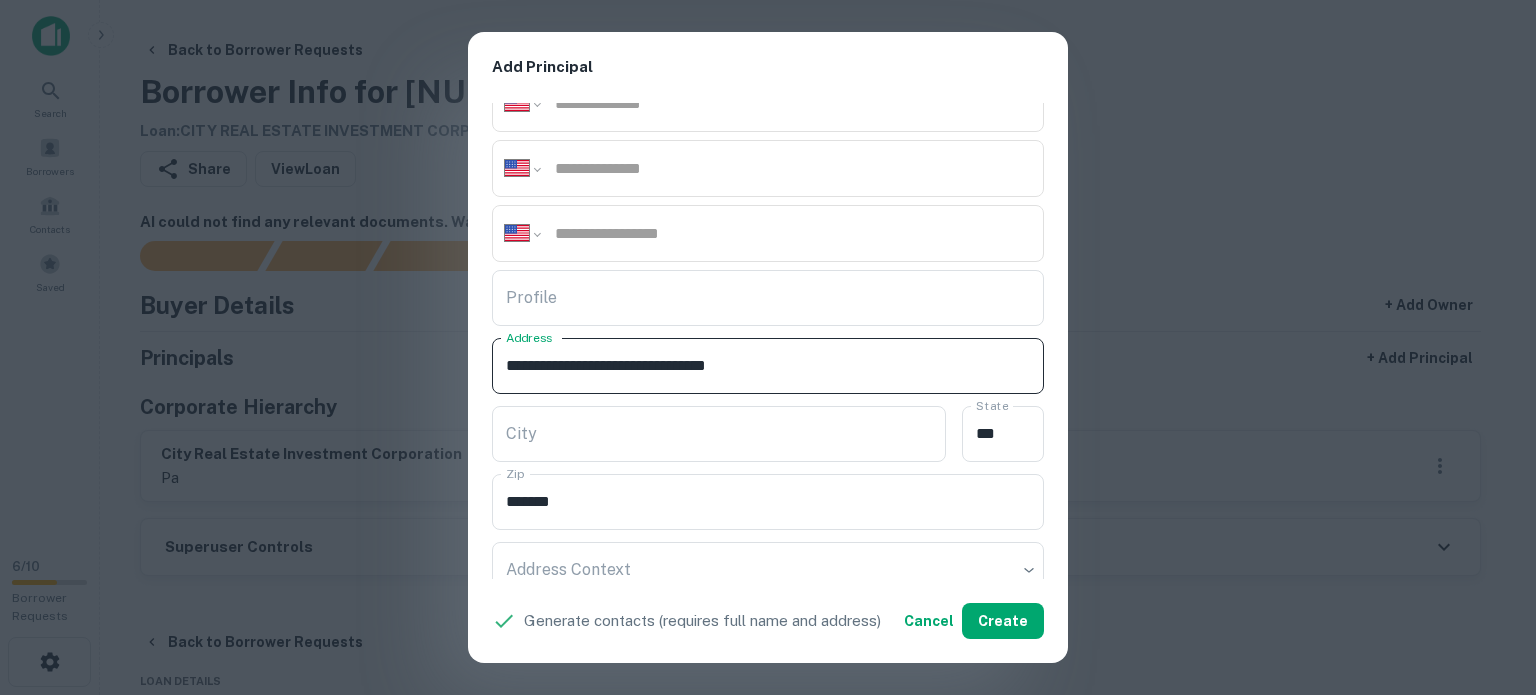 drag, startPoint x: 672, startPoint y: 363, endPoint x: 780, endPoint y: 385, distance: 110.217964 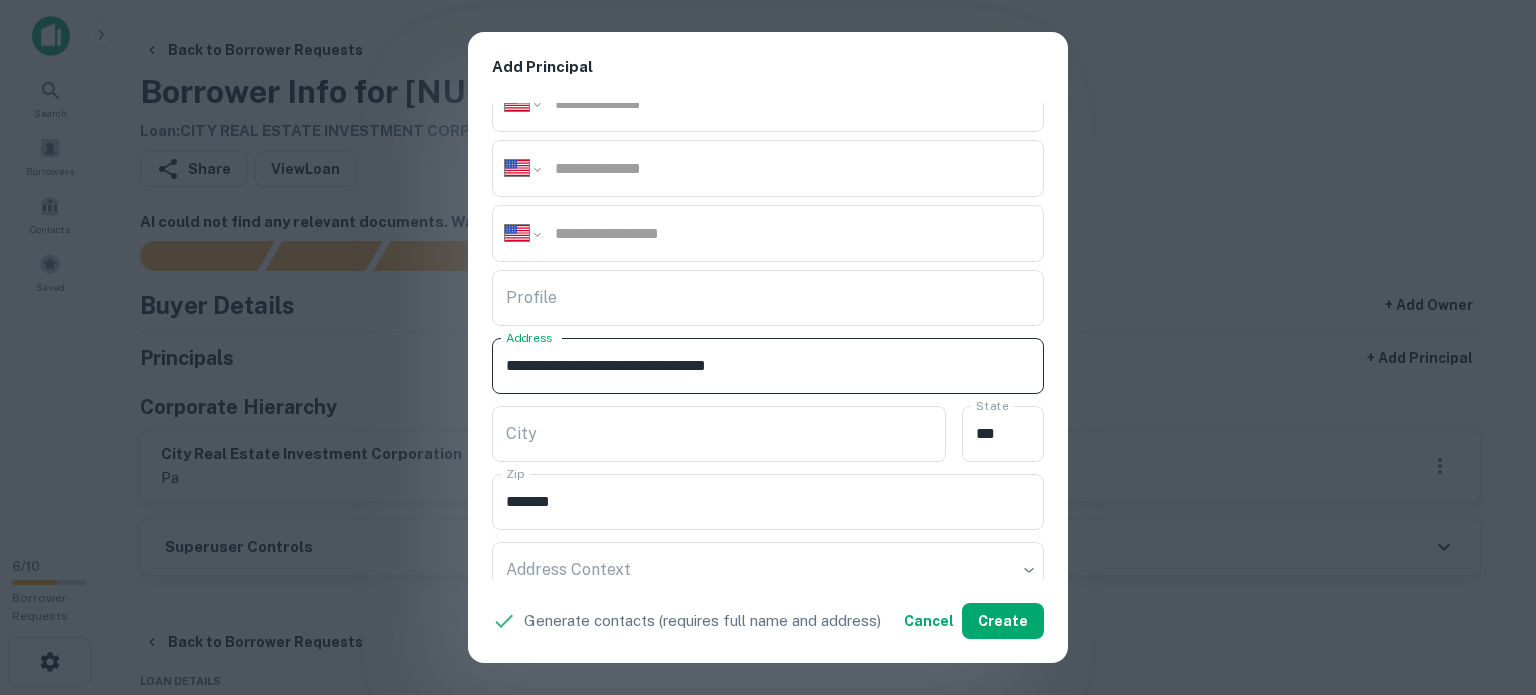 click on "**********" at bounding box center [768, 366] 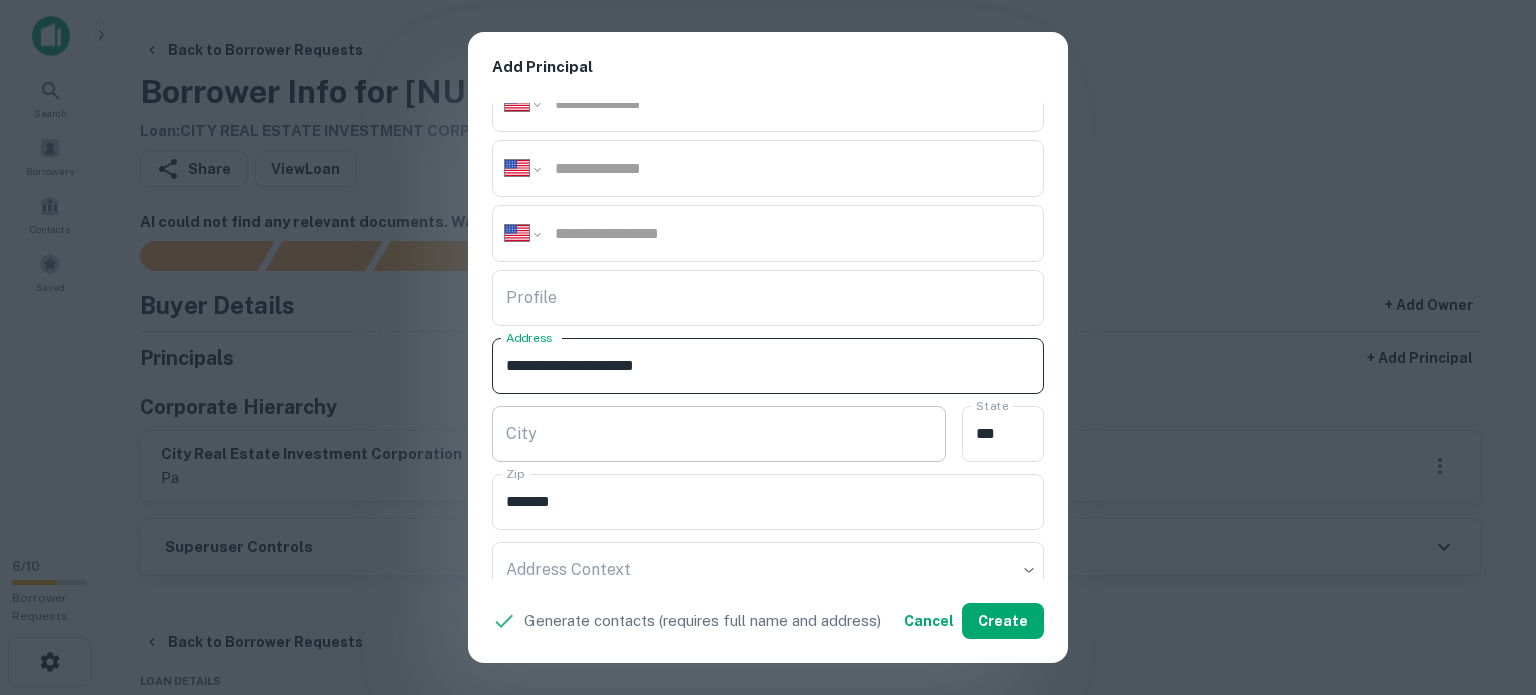 type on "**********" 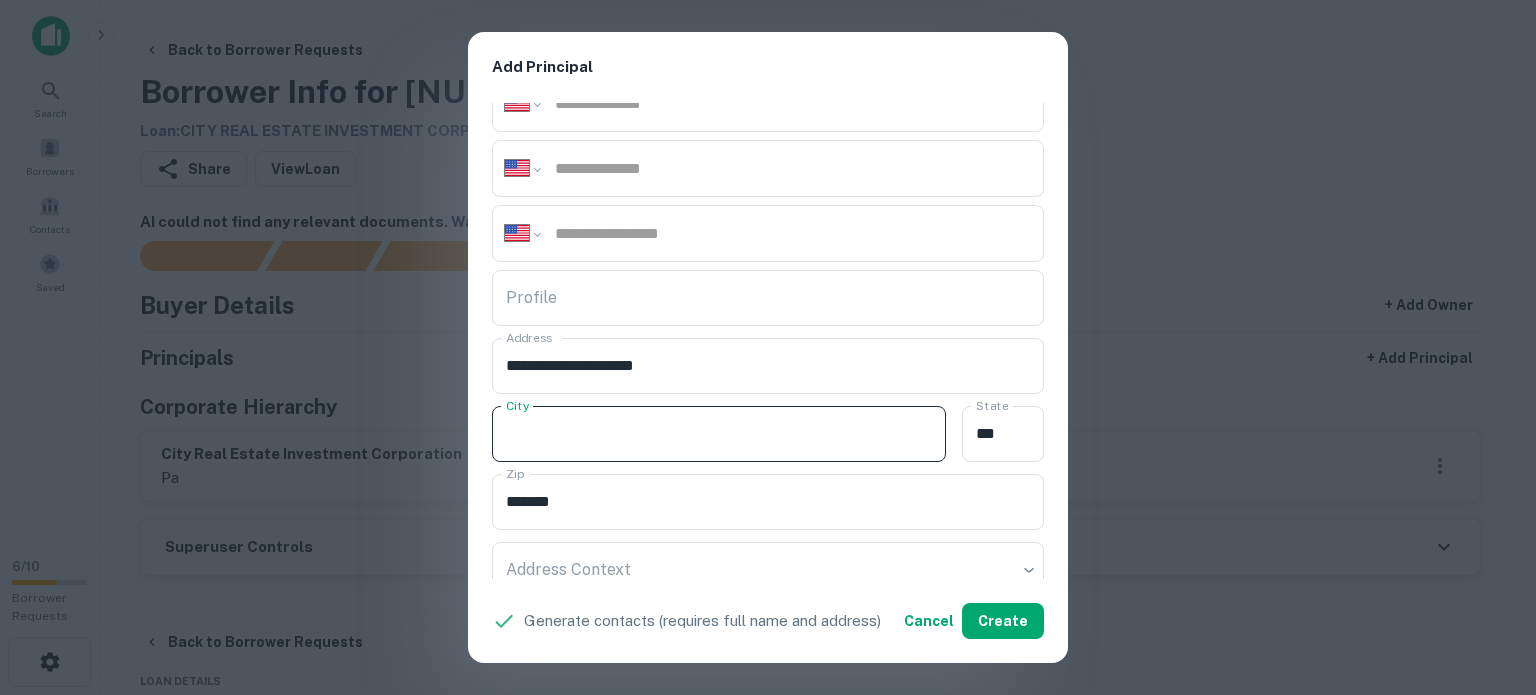 paste on "**********" 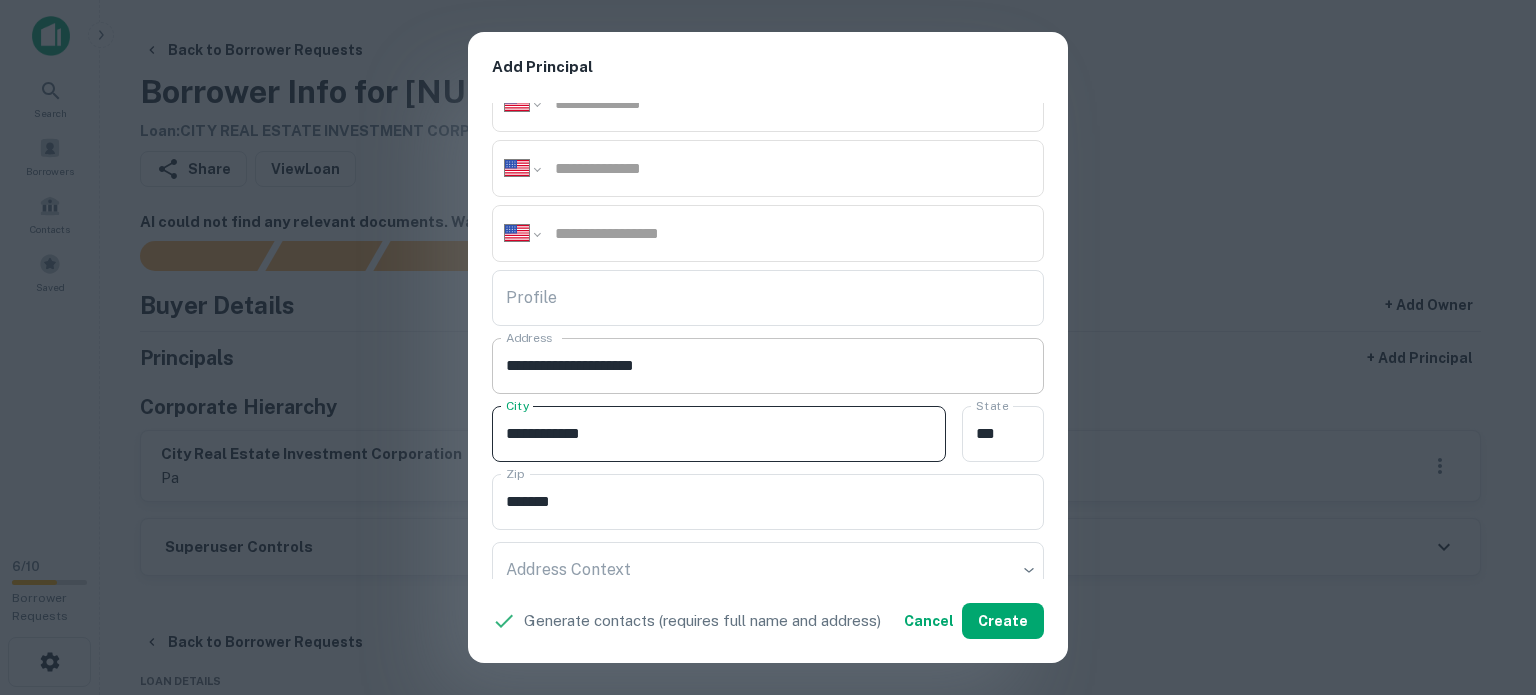 type on "**********" 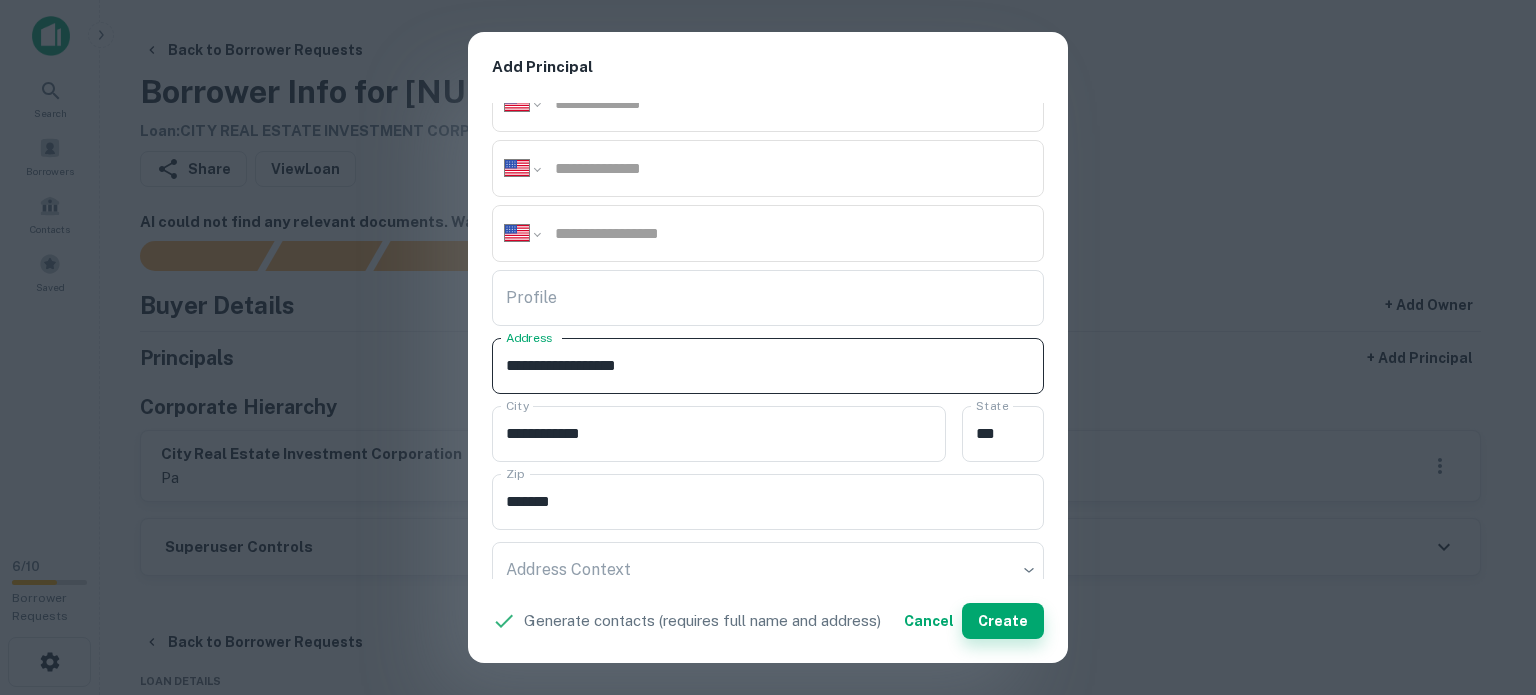 type on "**********" 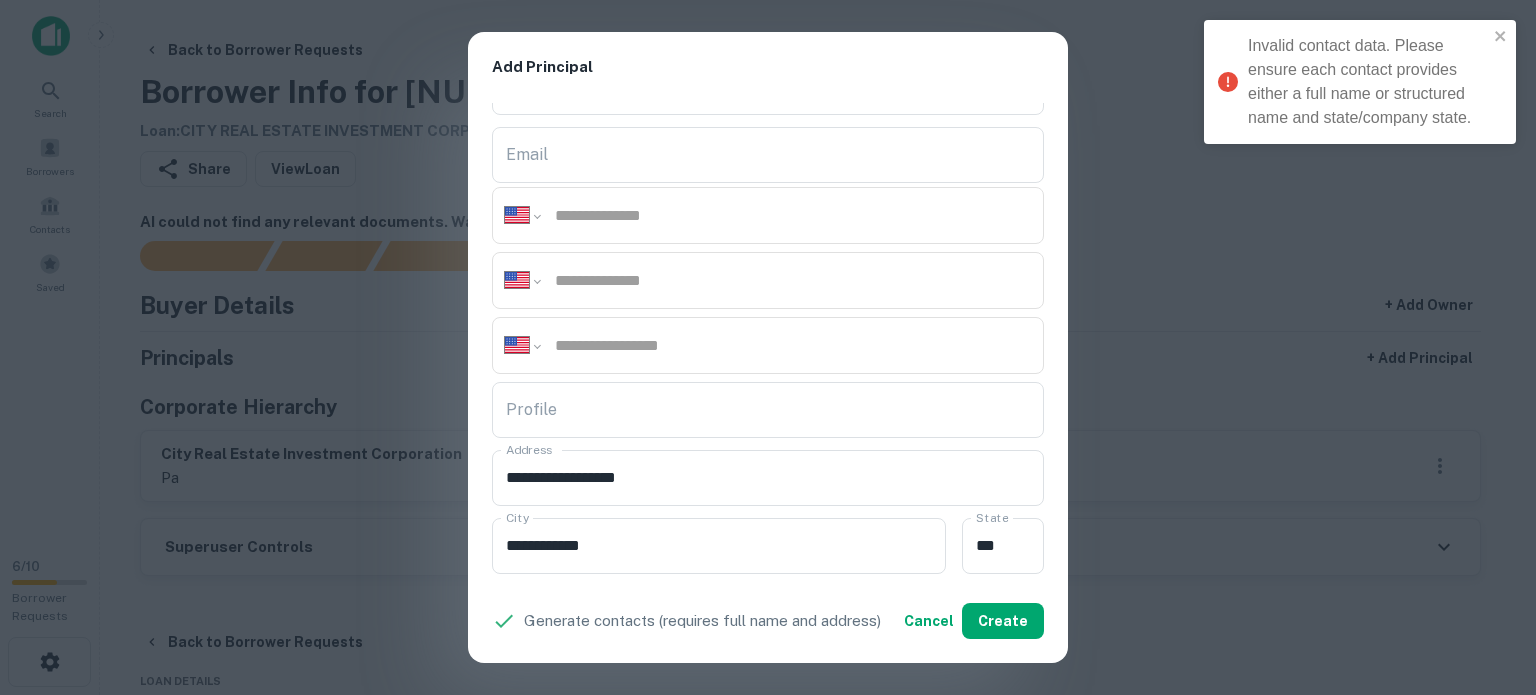 scroll, scrollTop: 0, scrollLeft: 0, axis: both 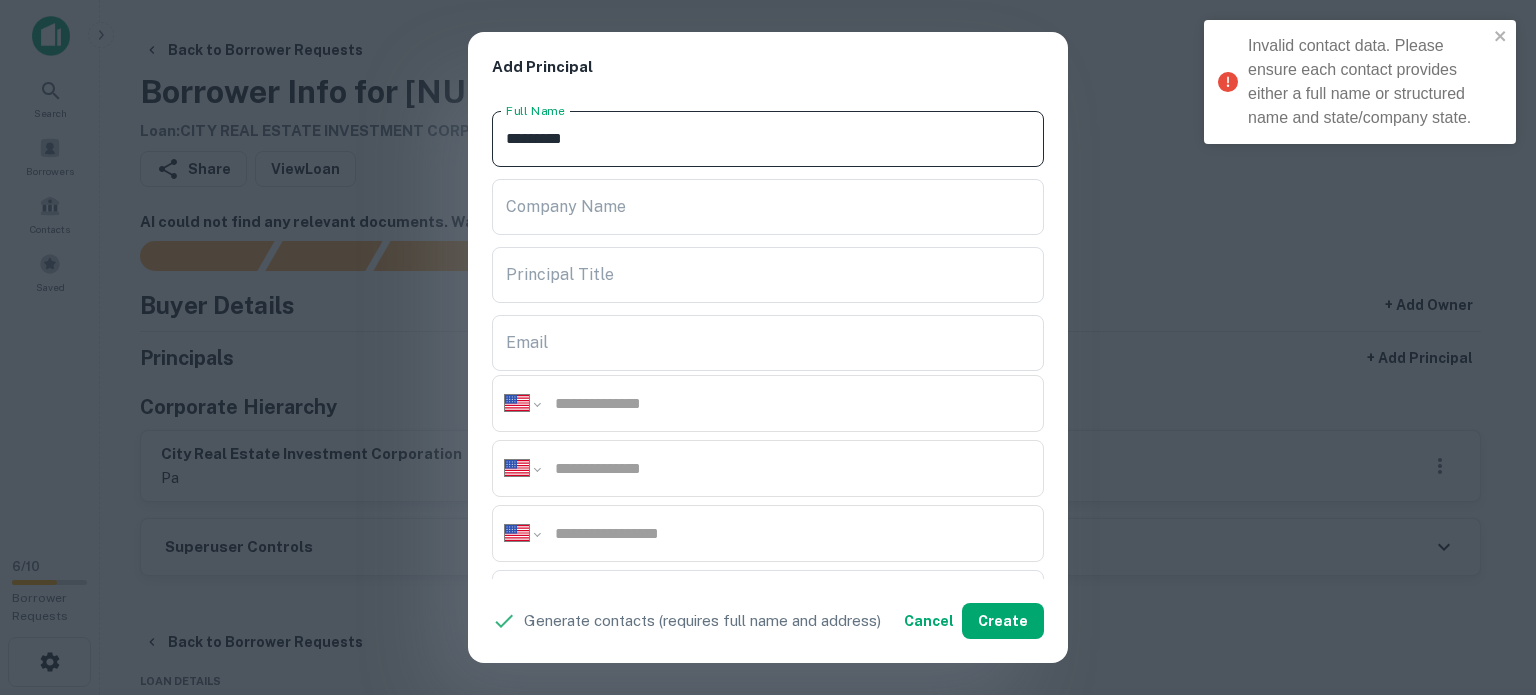 drag, startPoint x: 616, startPoint y: 138, endPoint x: 434, endPoint y: 112, distance: 183.84776 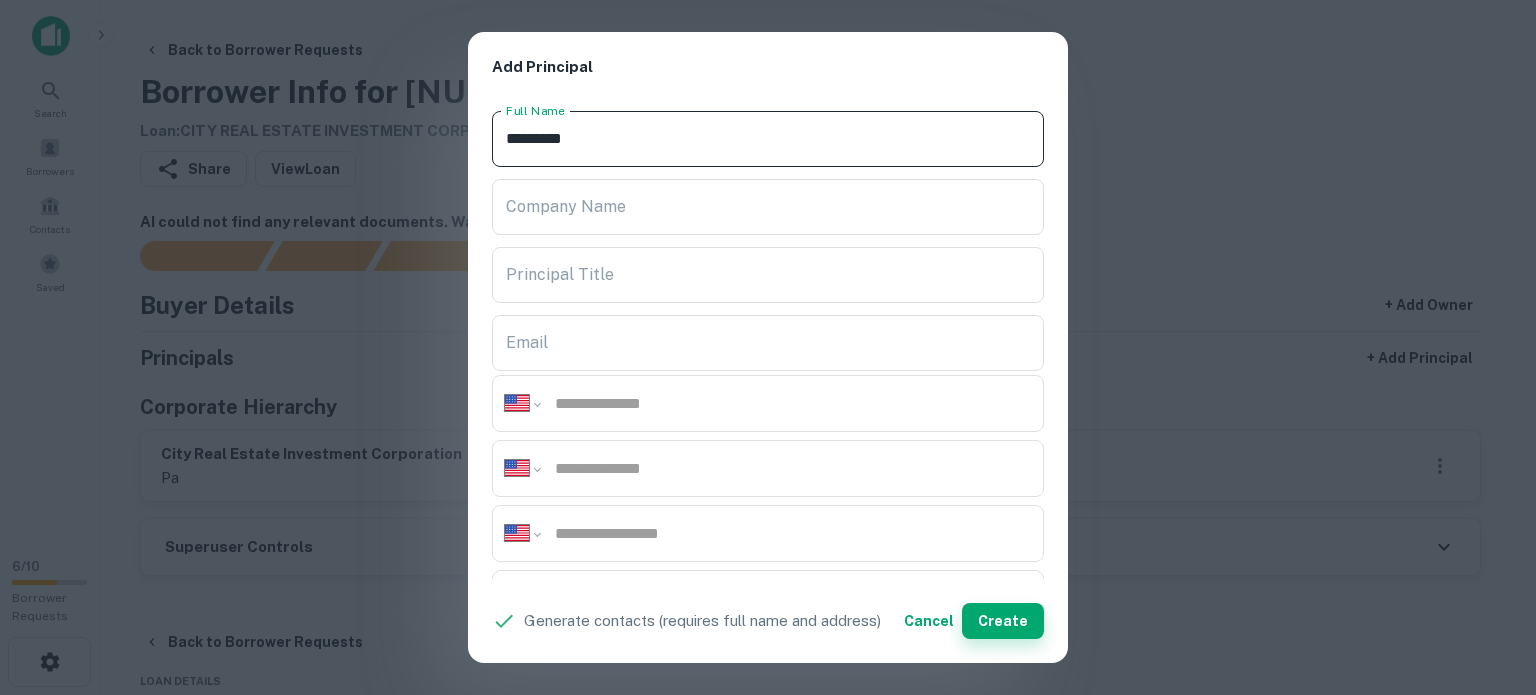type on "*********" 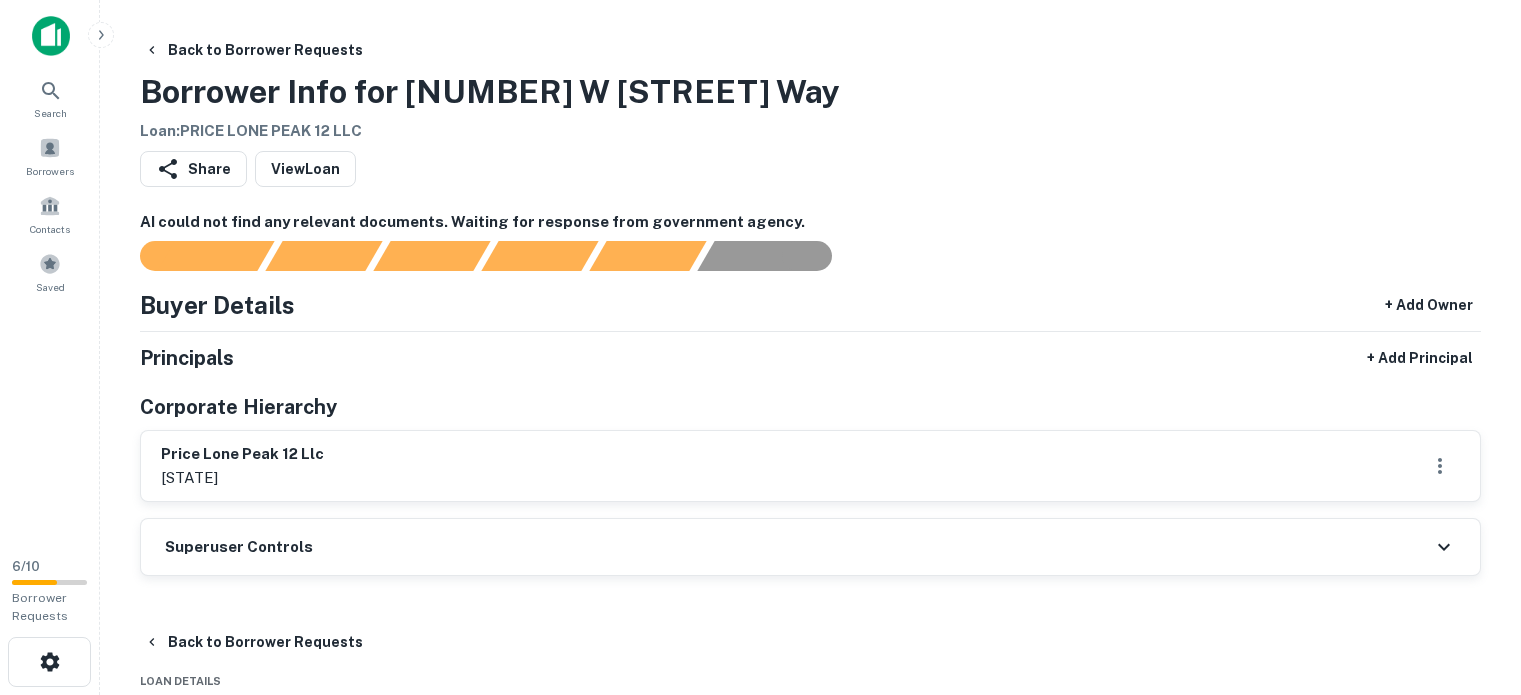 scroll, scrollTop: 0, scrollLeft: 0, axis: both 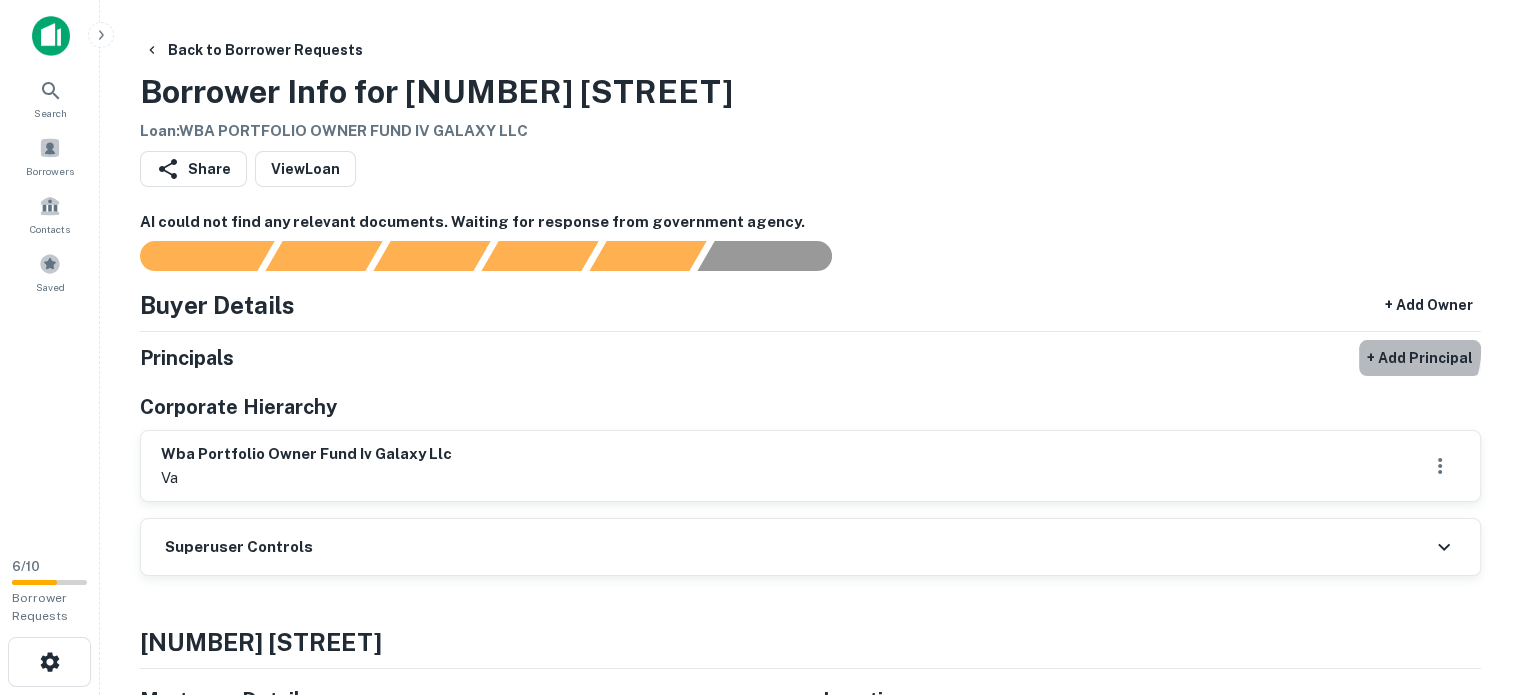 click on "+ Add Principal" at bounding box center (1420, 358) 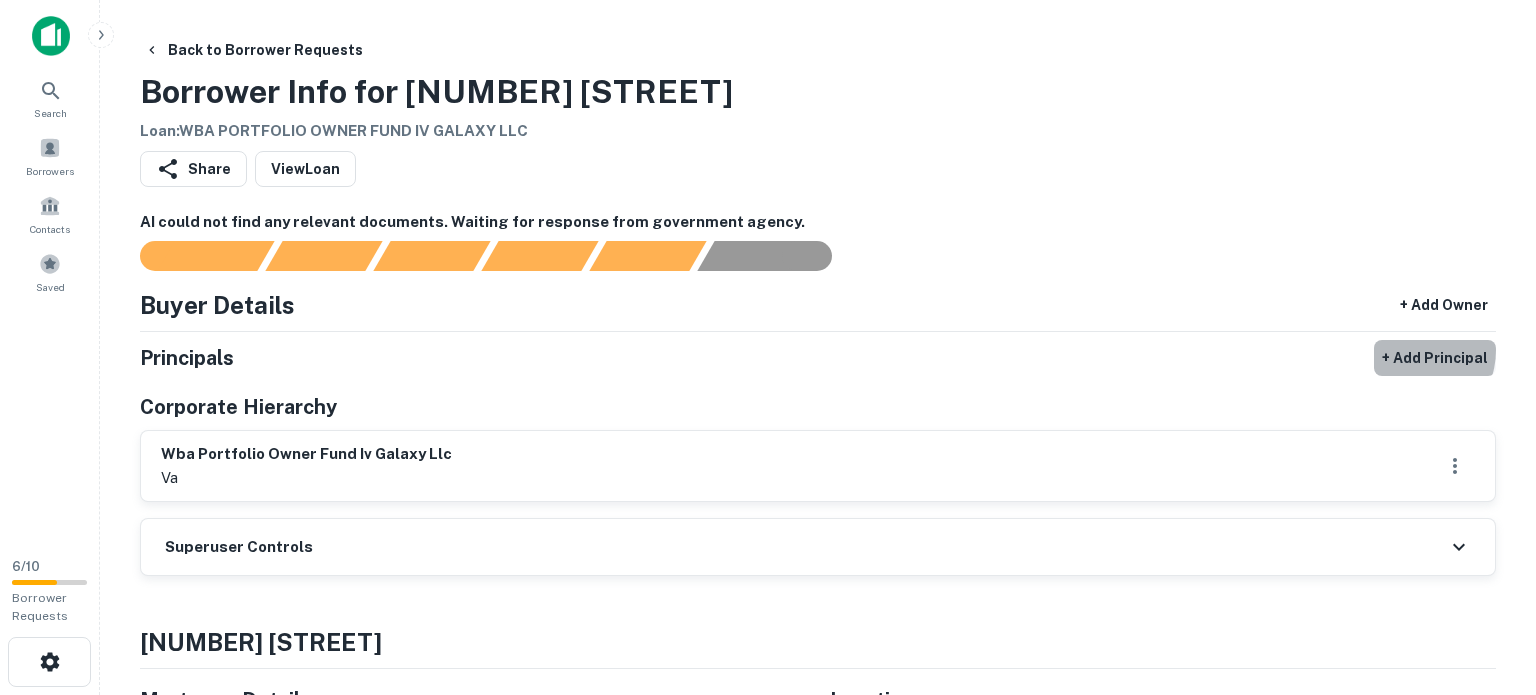 select on "**" 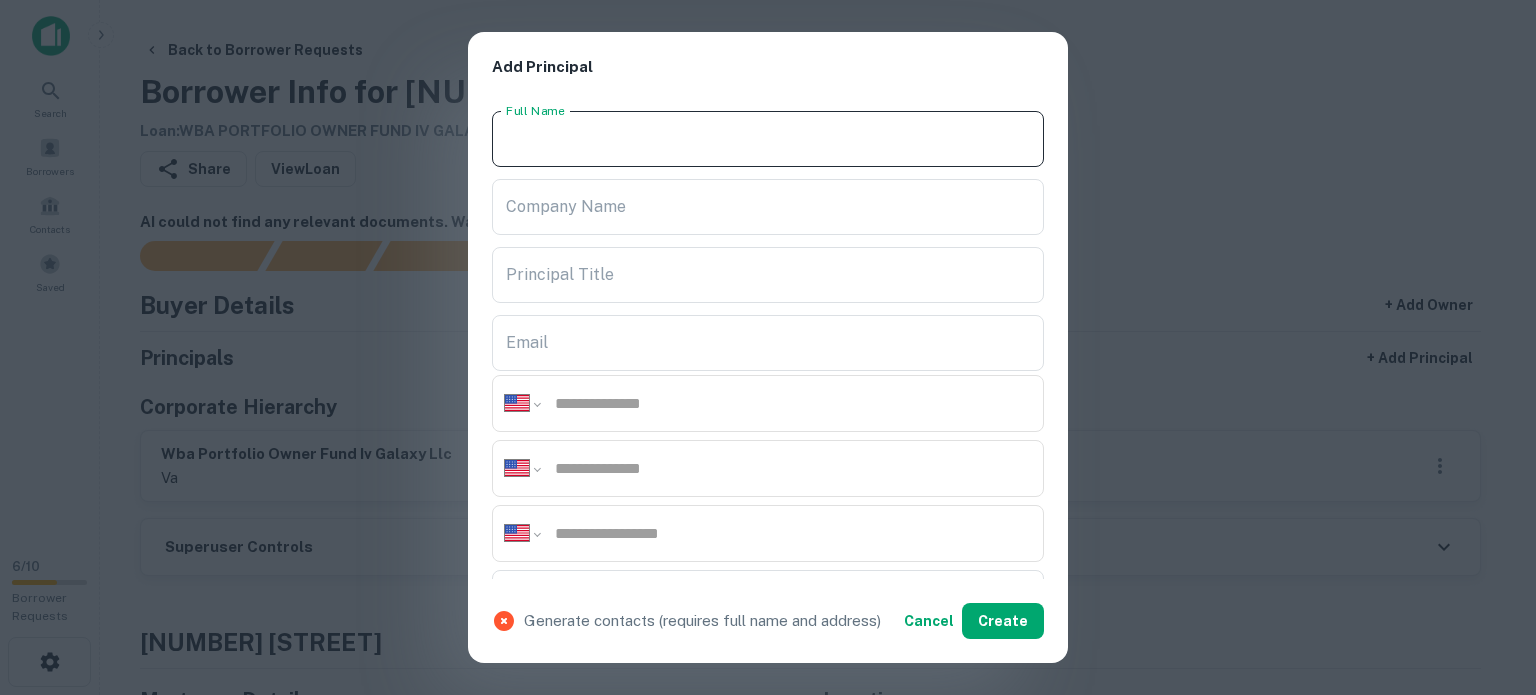 click on "Full Name" at bounding box center [768, 139] 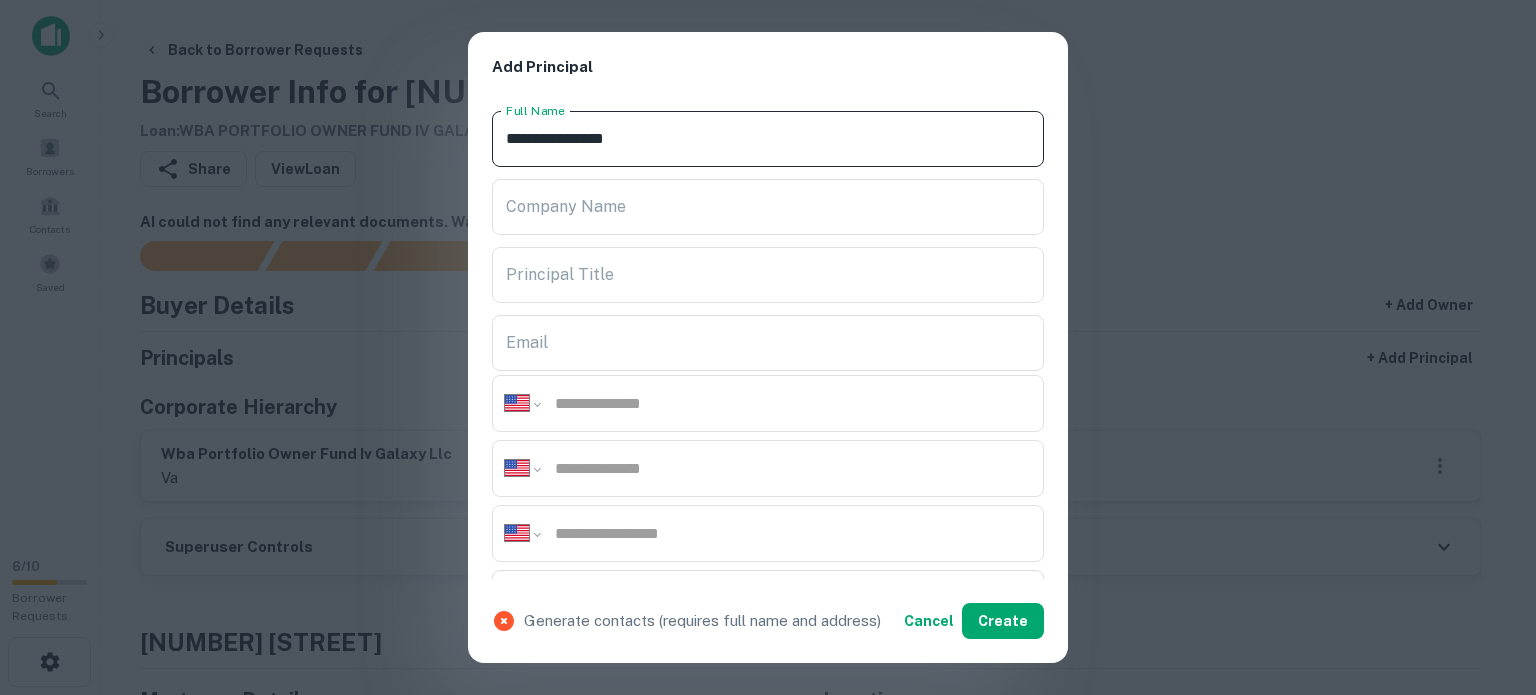type on "**********" 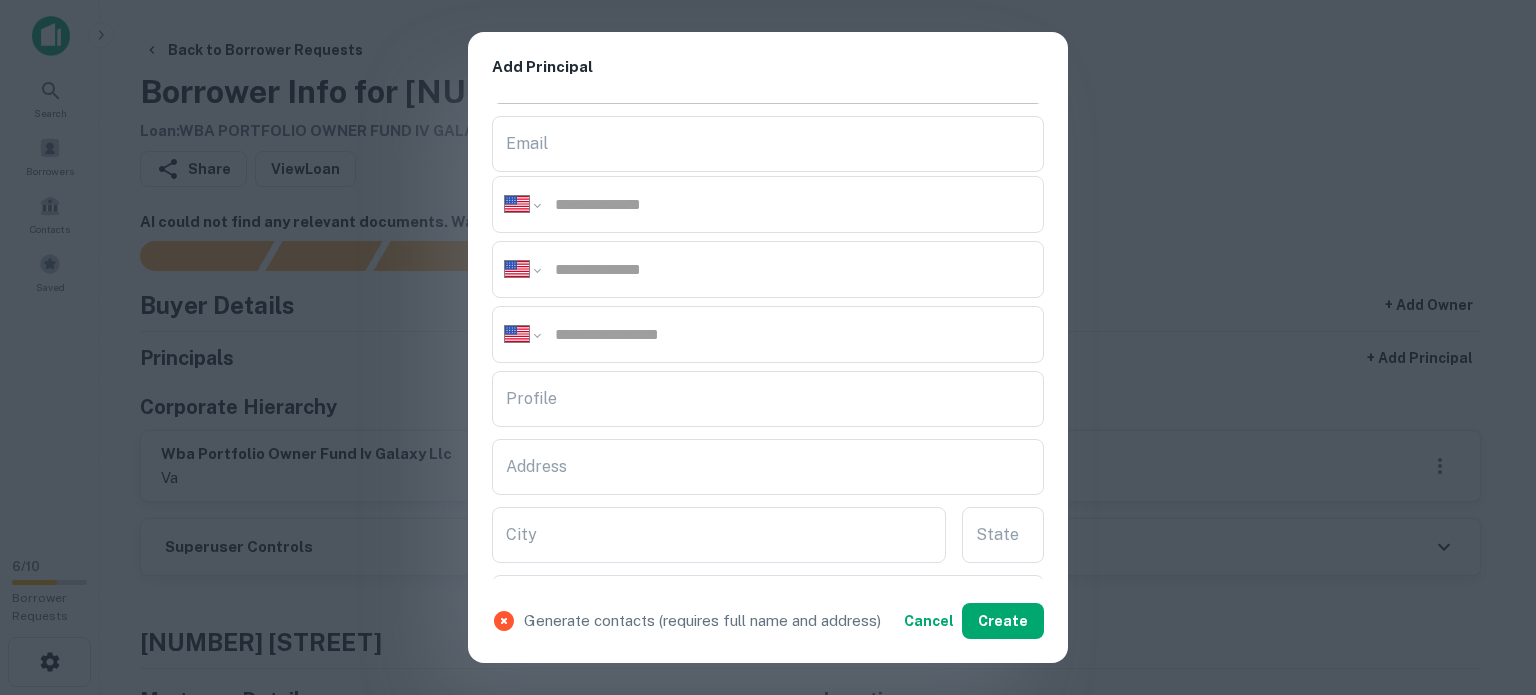 scroll, scrollTop: 200, scrollLeft: 0, axis: vertical 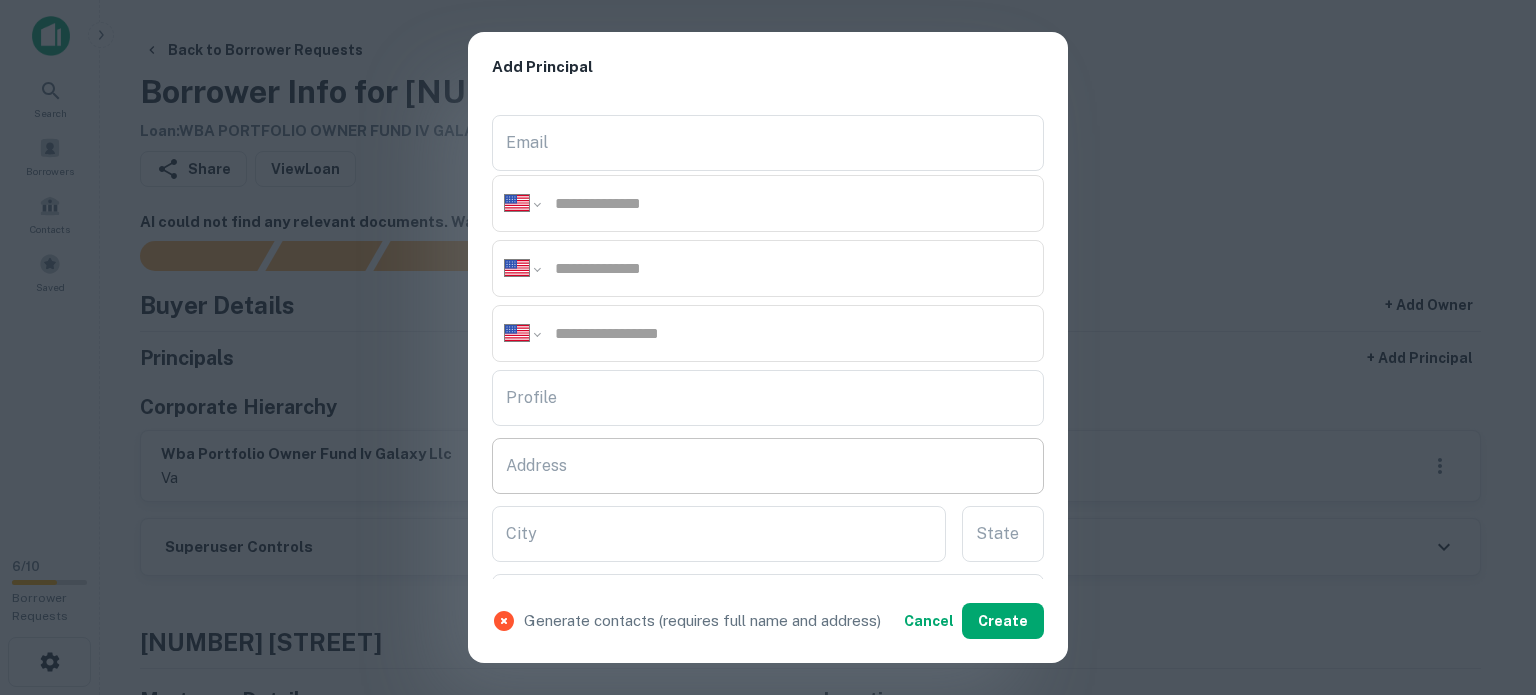 click on "Address" at bounding box center [768, 466] 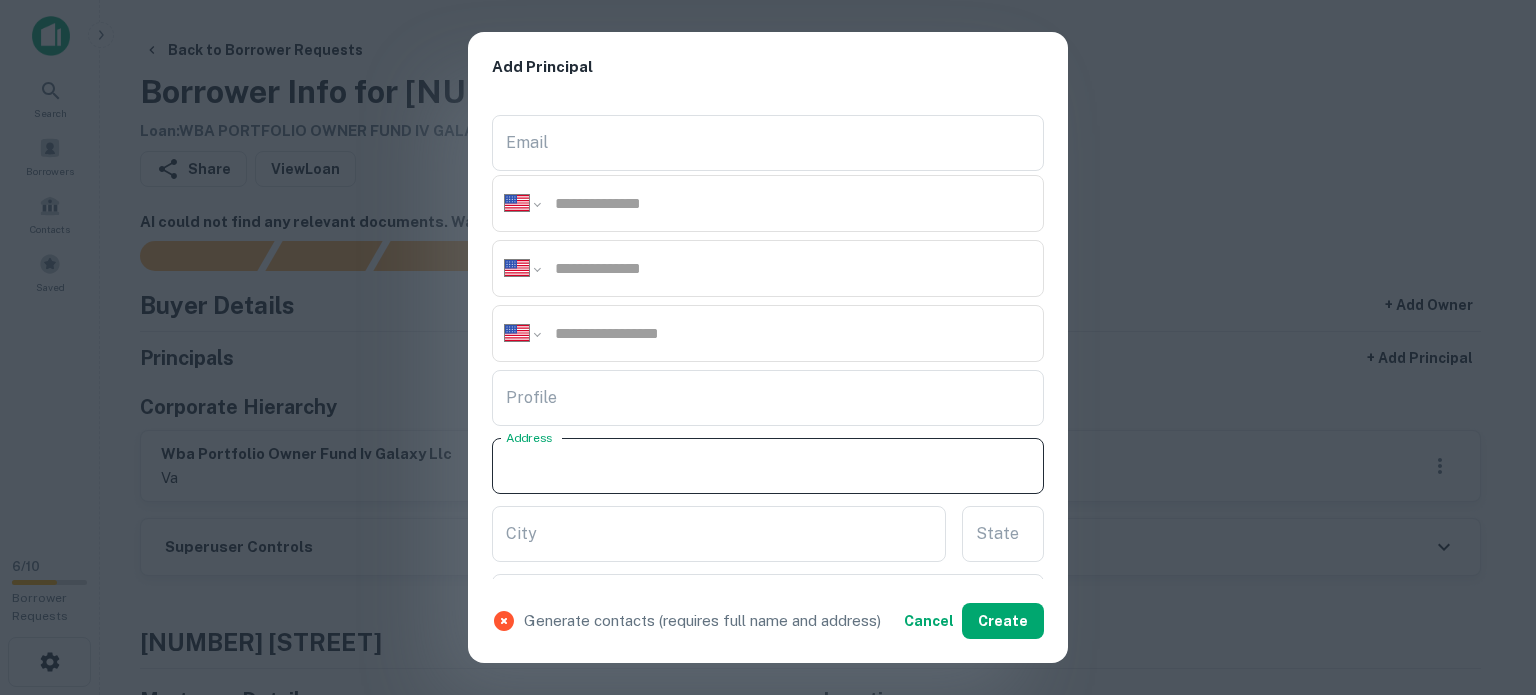paste on "**********" 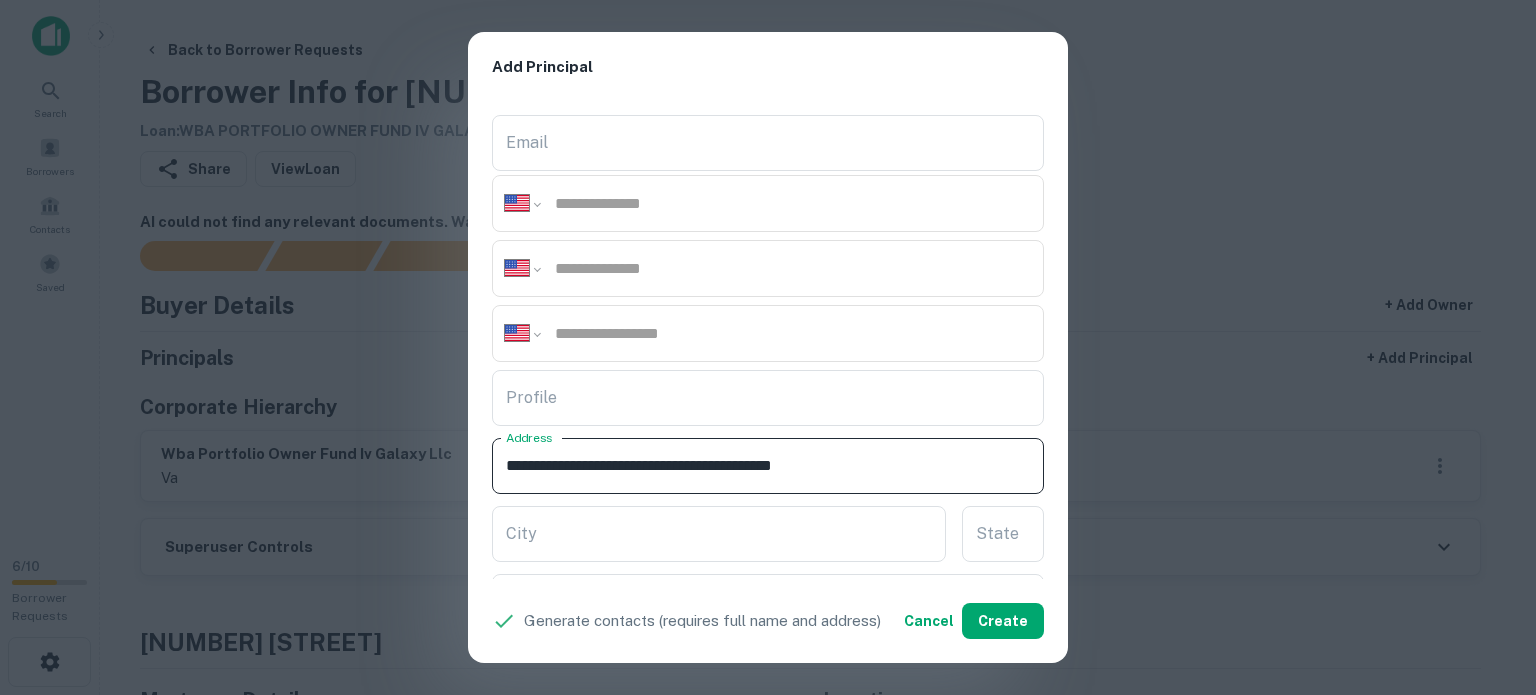 drag, startPoint x: 797, startPoint y: 459, endPoint x: 872, endPoint y: 473, distance: 76.29548 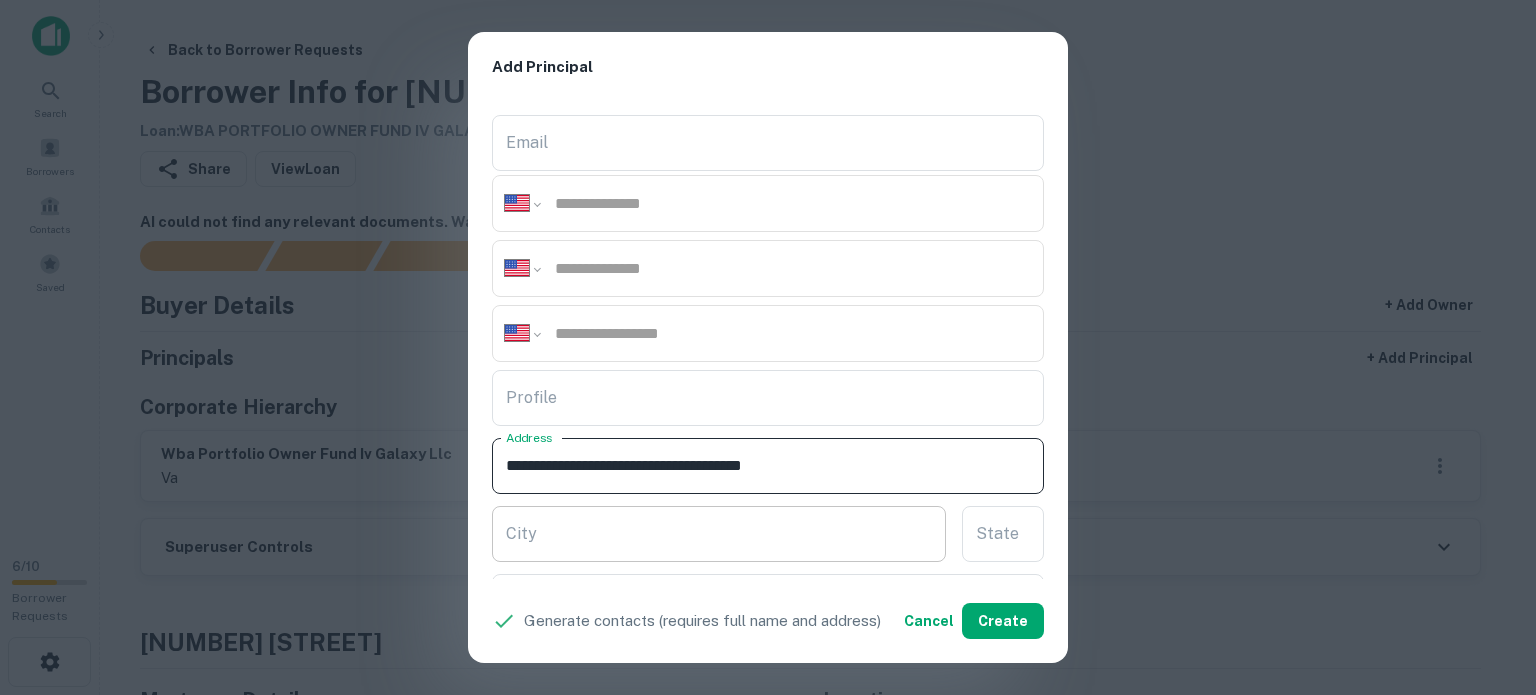 scroll, scrollTop: 300, scrollLeft: 0, axis: vertical 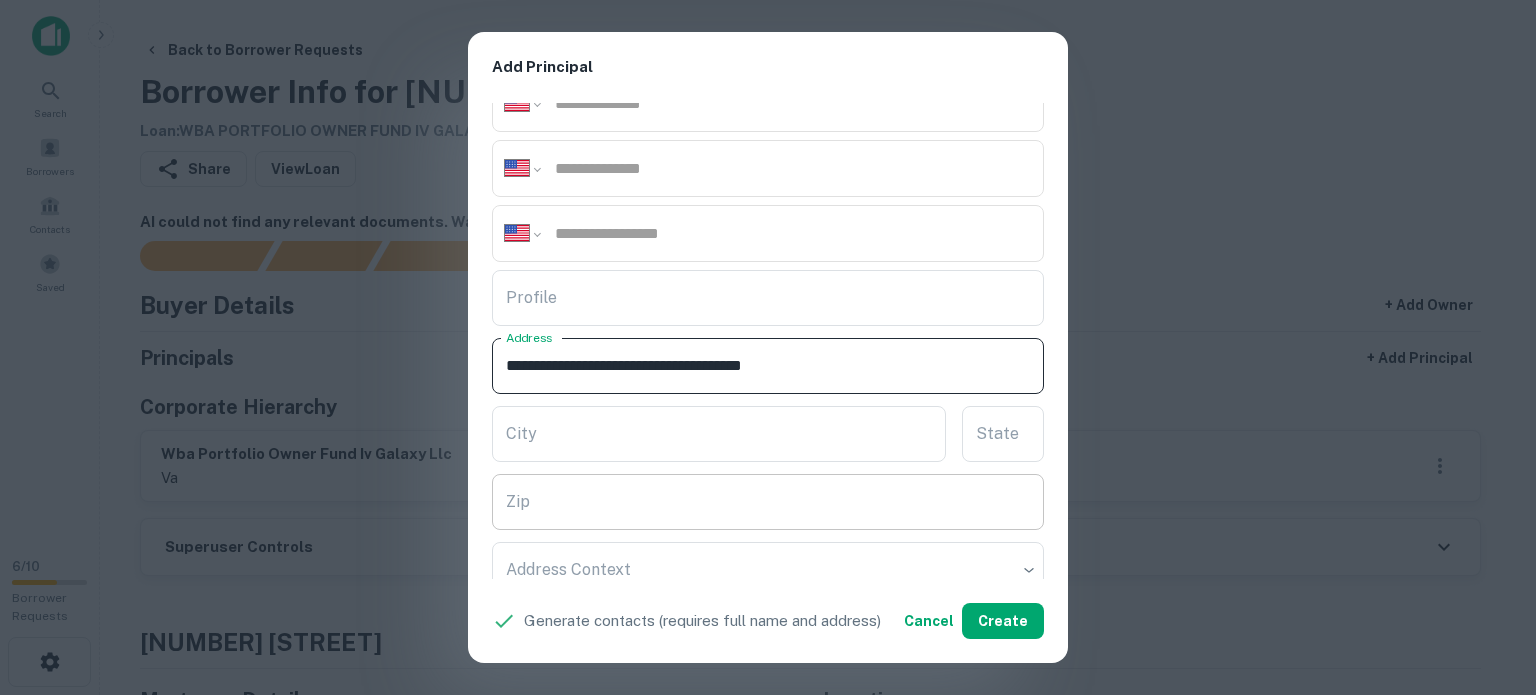 type on "**********" 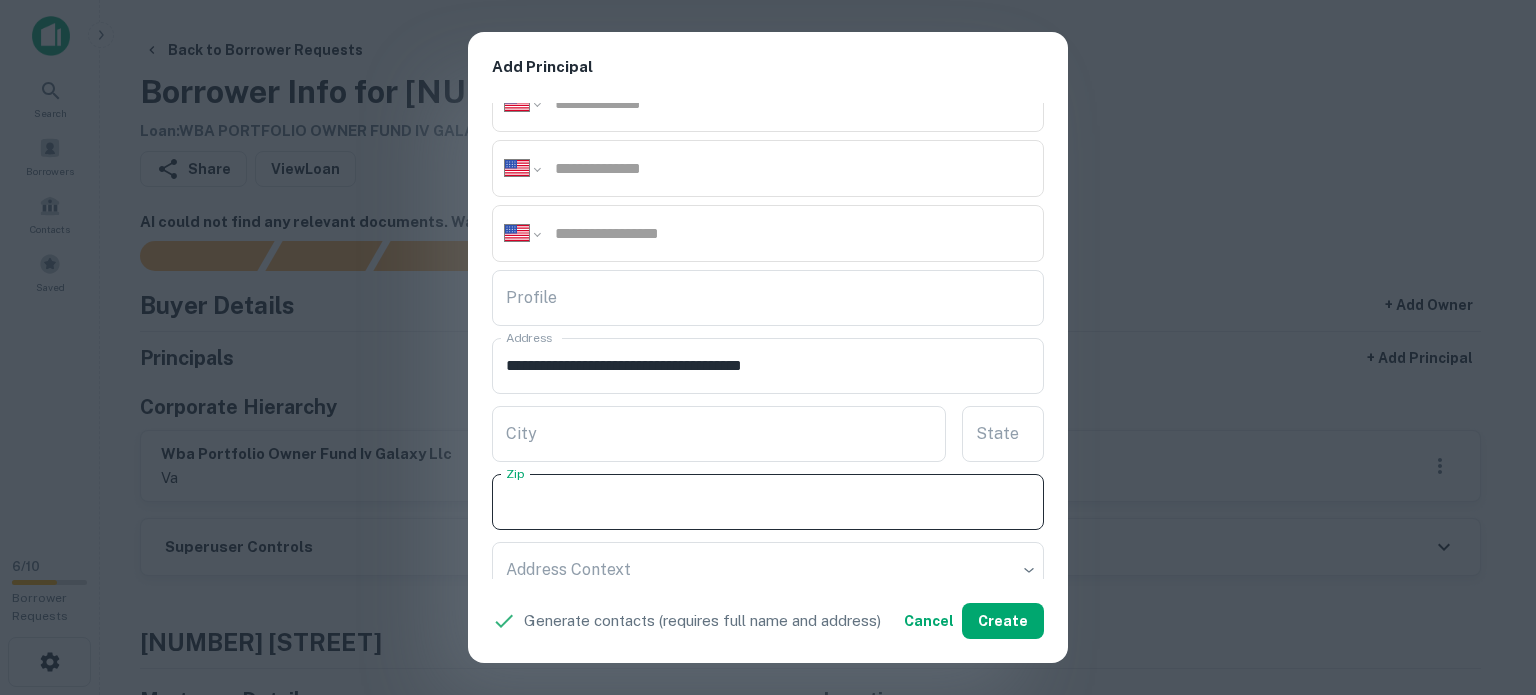 paste on "*****" 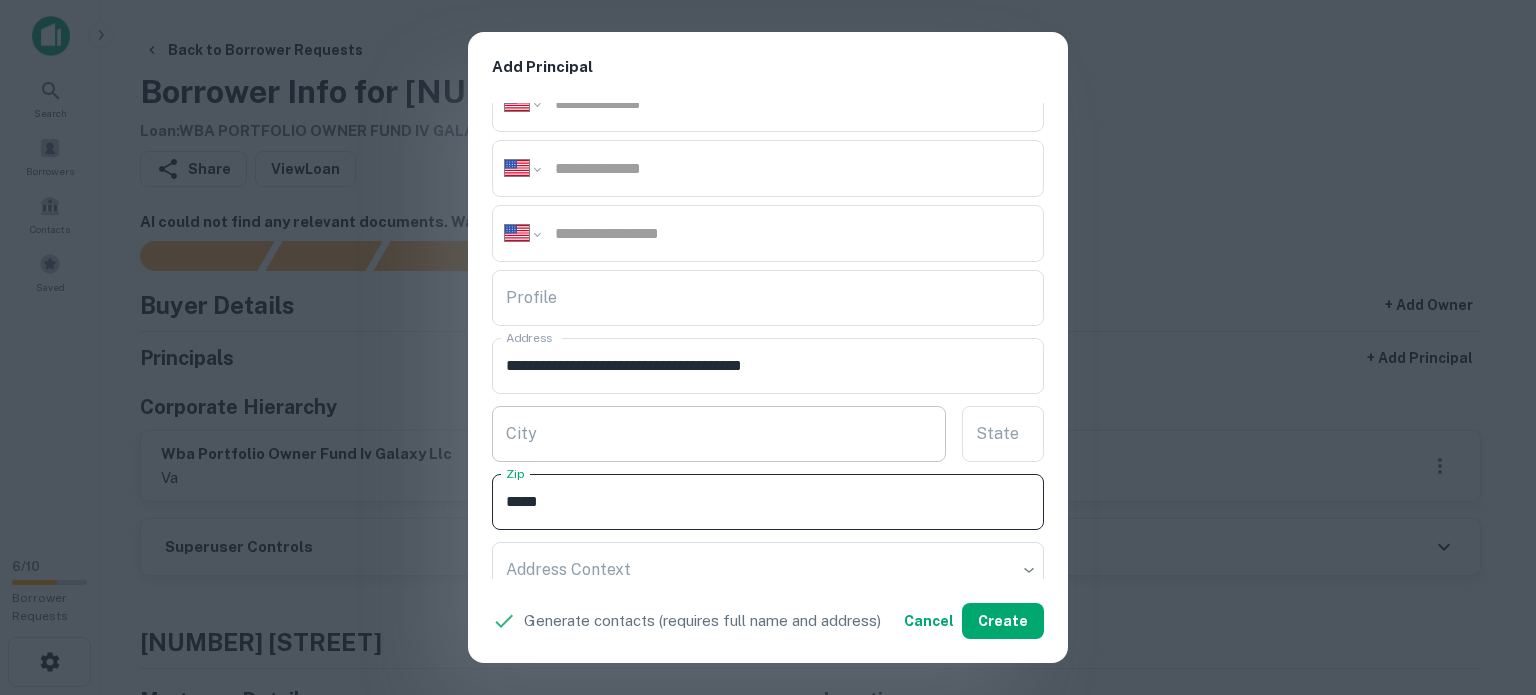 type on "*****" 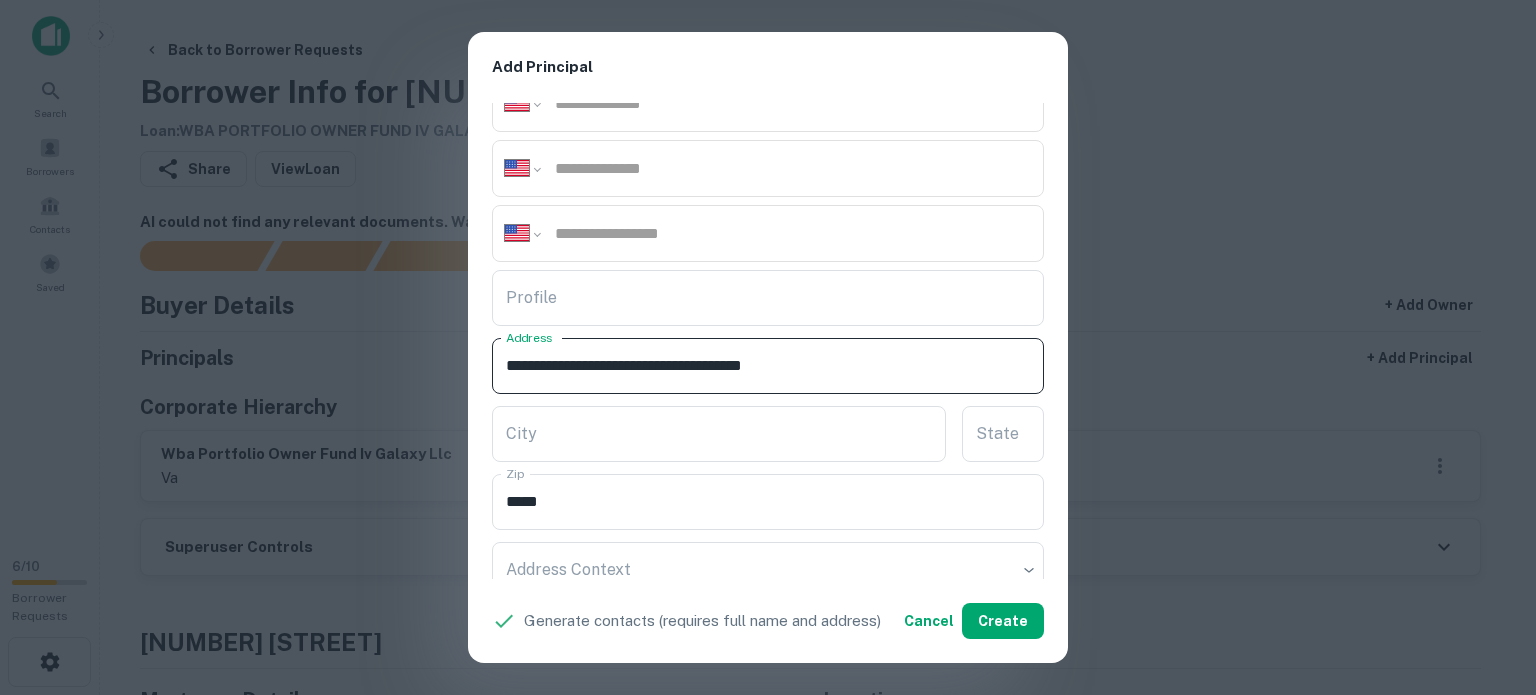drag, startPoint x: 772, startPoint y: 364, endPoint x: 782, endPoint y: 375, distance: 14.866069 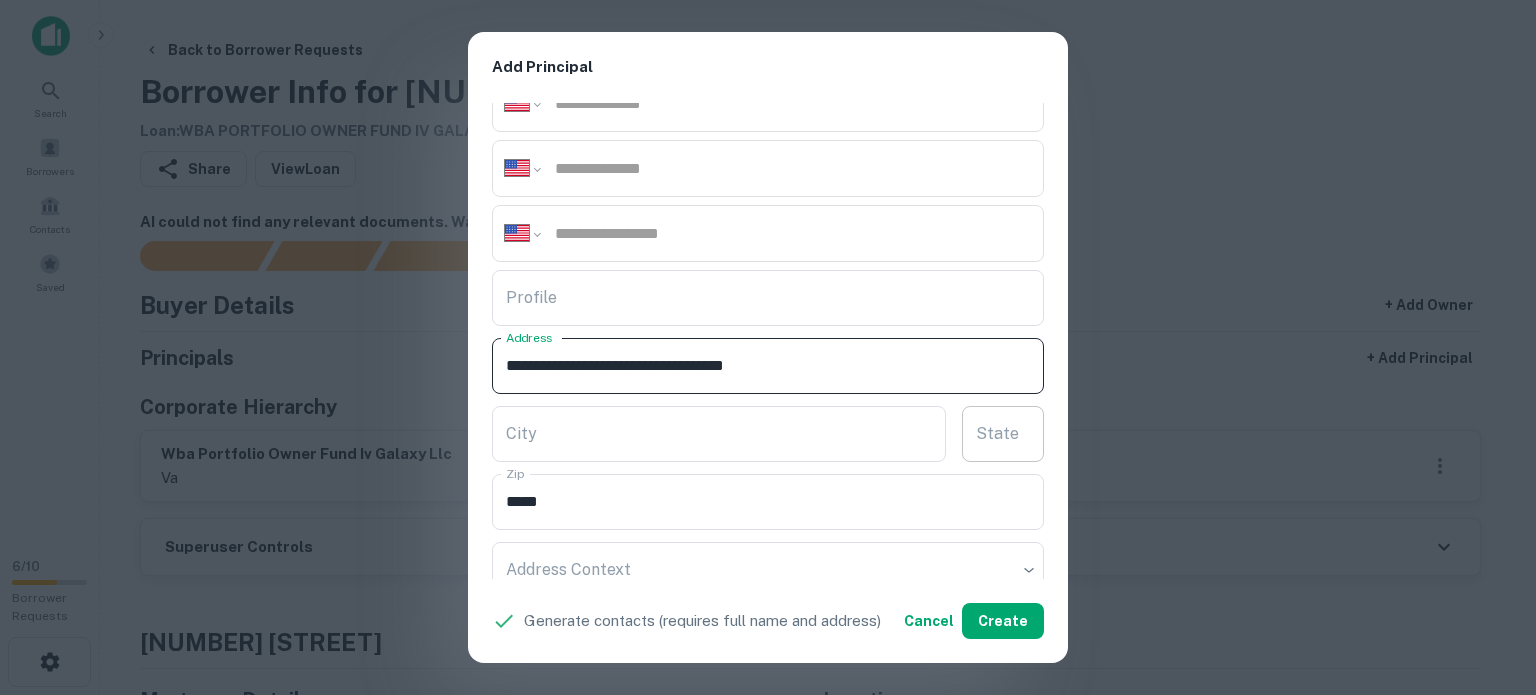 type on "**********" 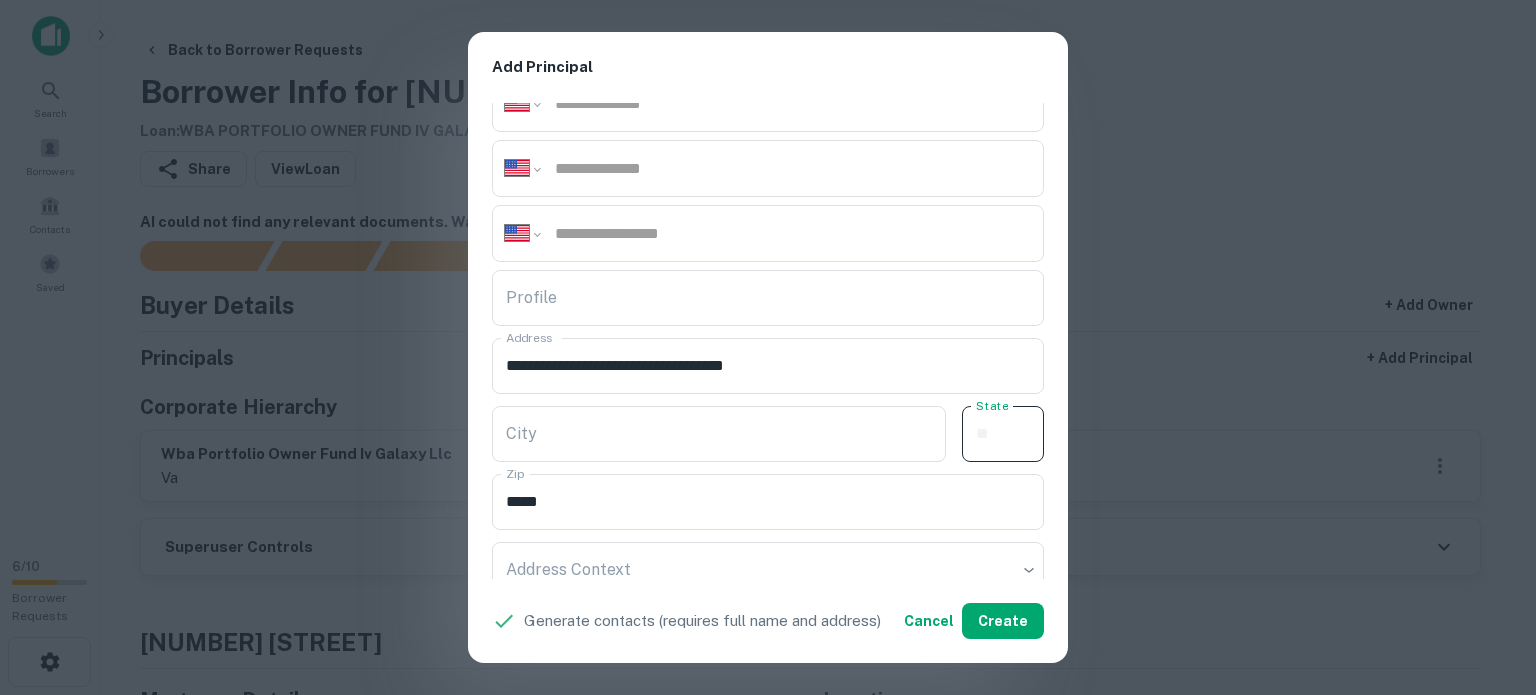 paste on "**" 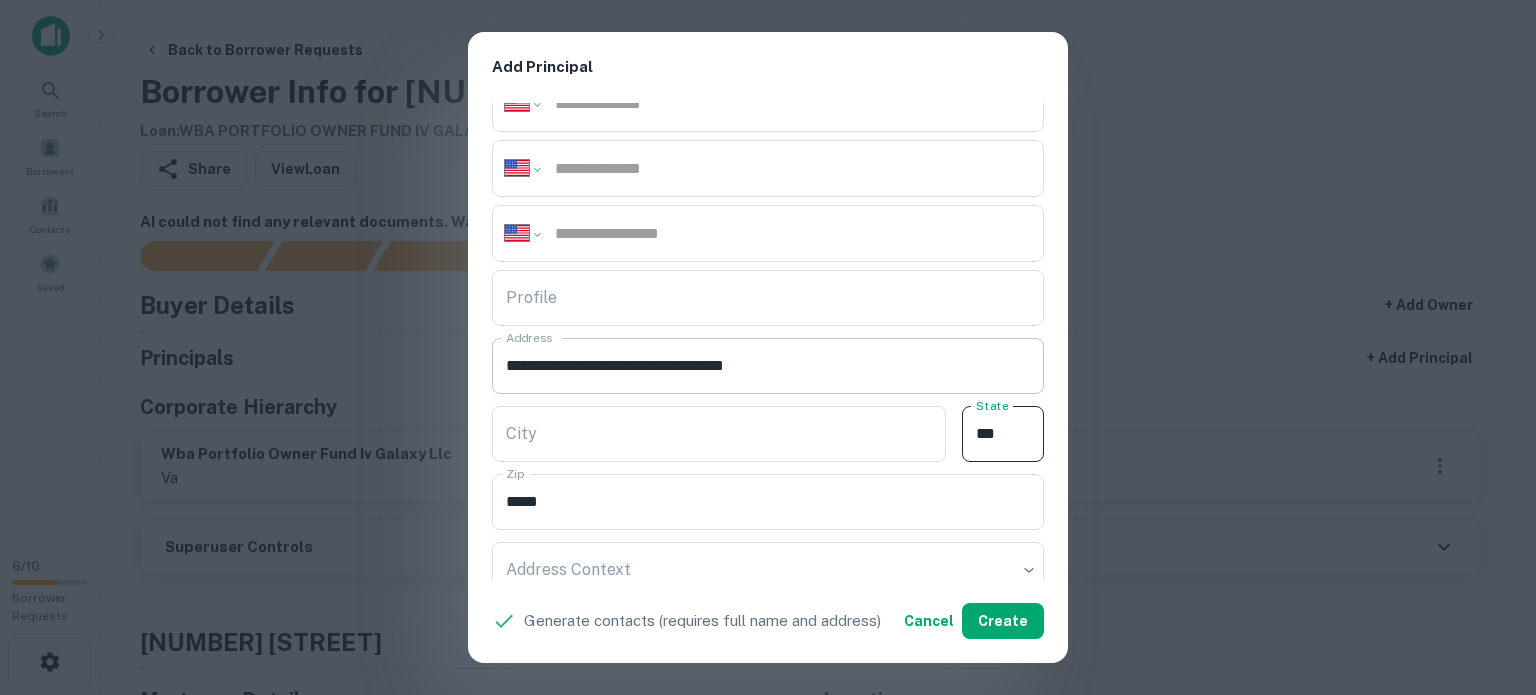 type on "**" 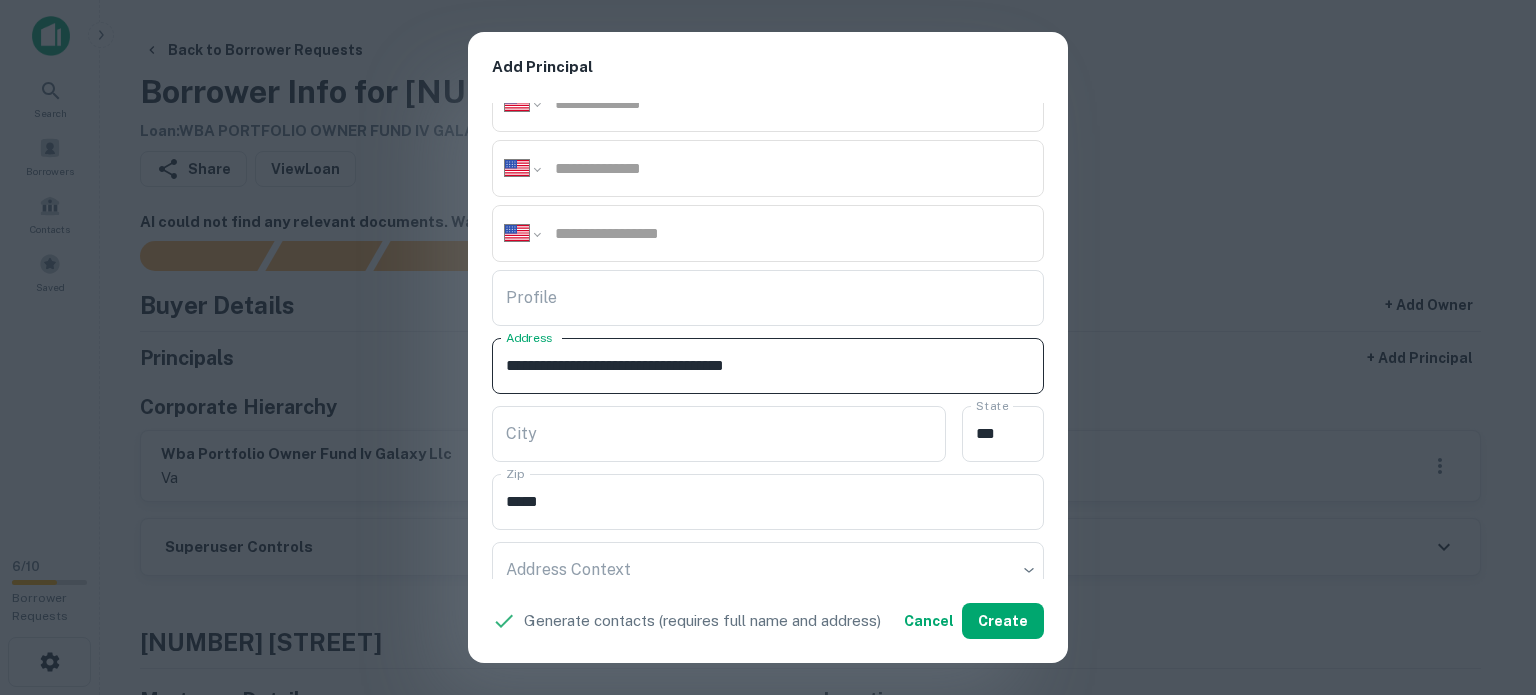 drag, startPoint x: 720, startPoint y: 366, endPoint x: 761, endPoint y: 381, distance: 43.65776 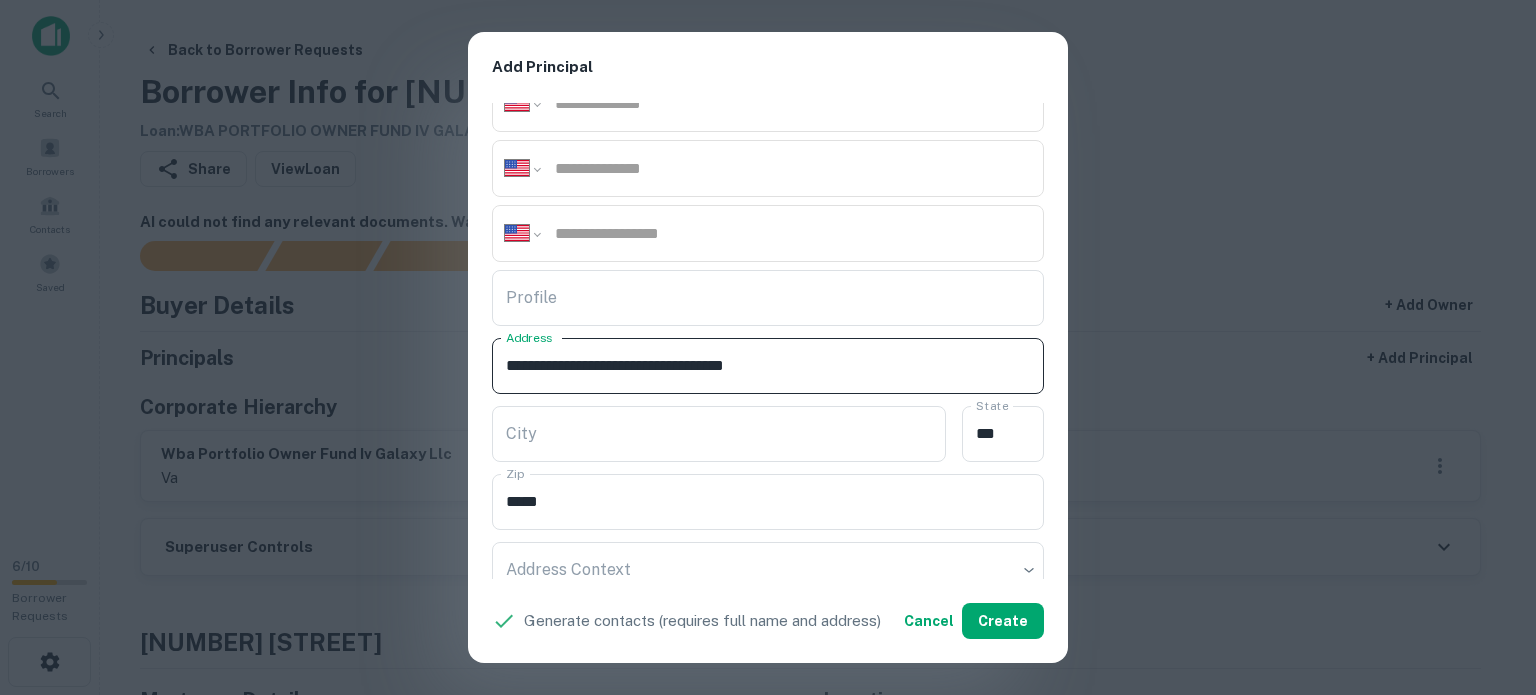 click on "**********" at bounding box center [768, 366] 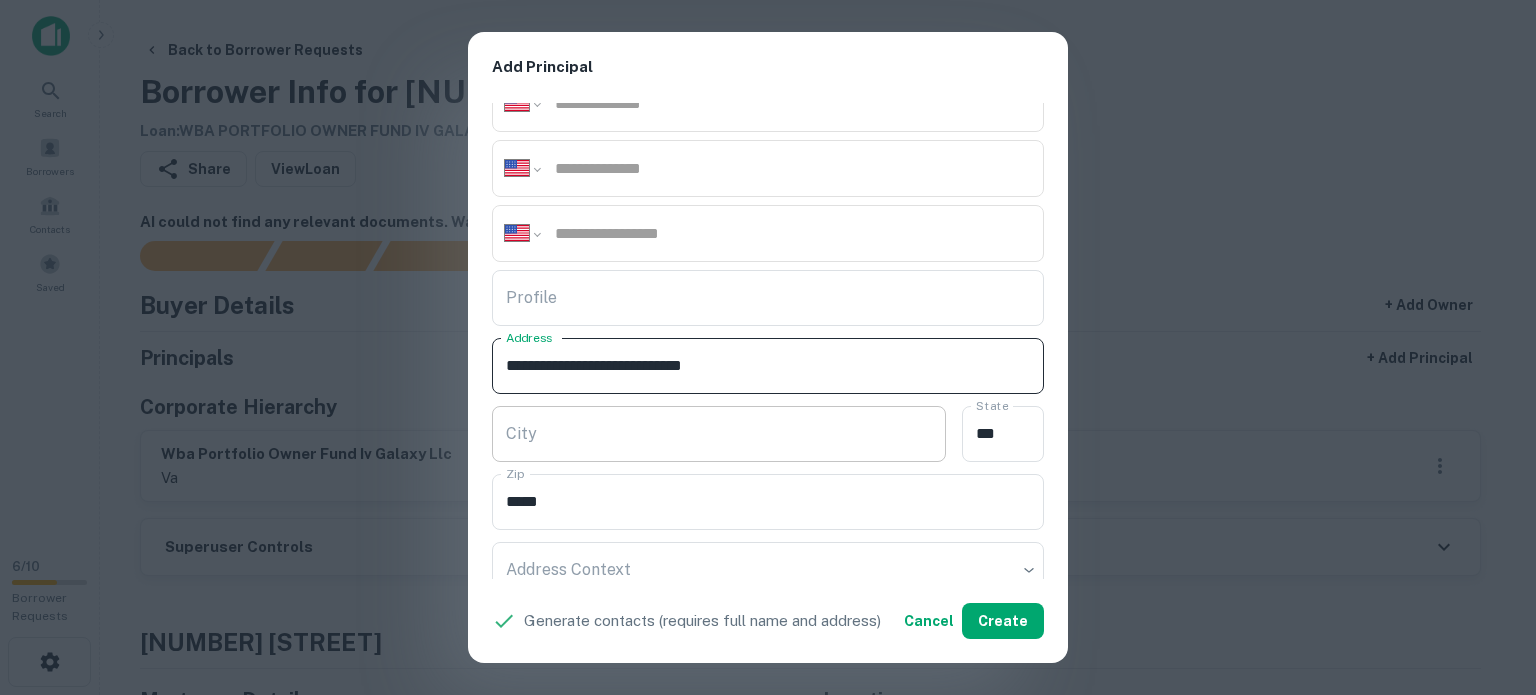 type on "**********" 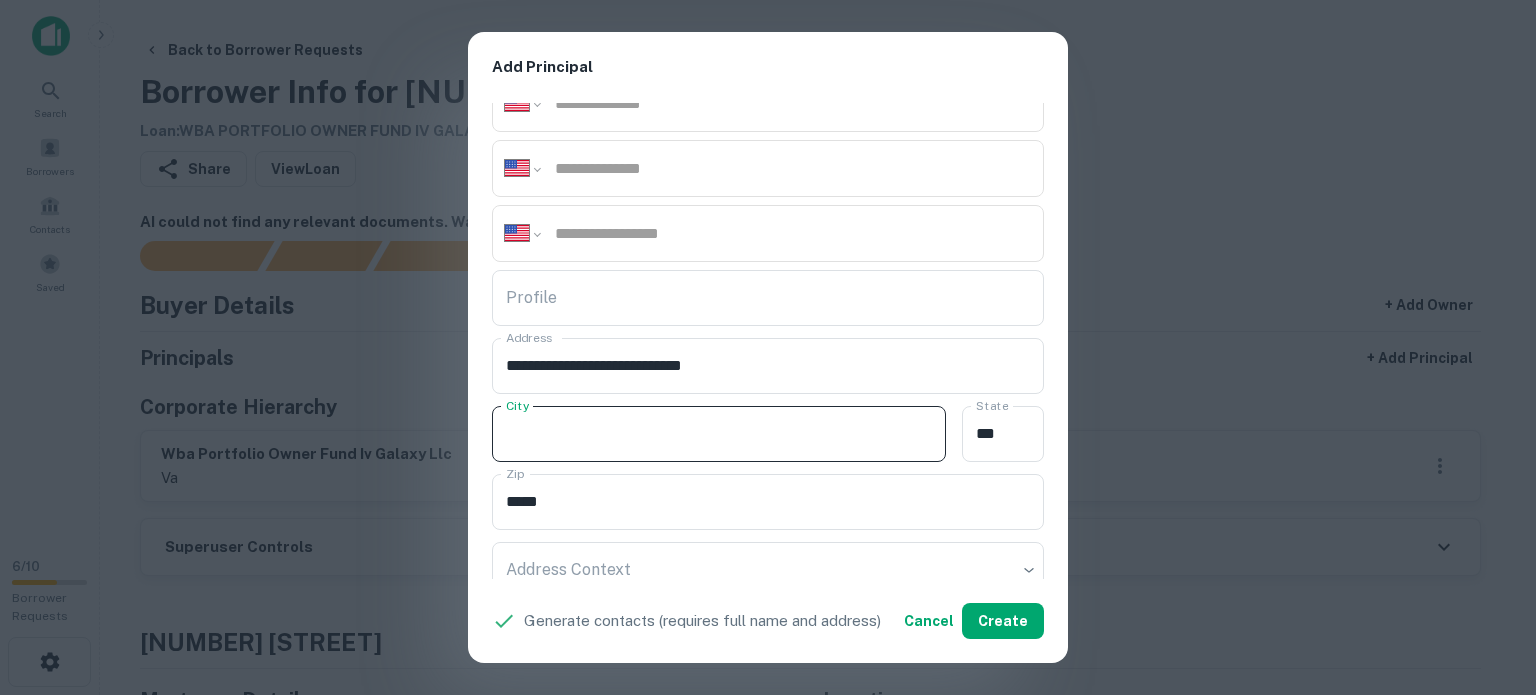 paste on "*******" 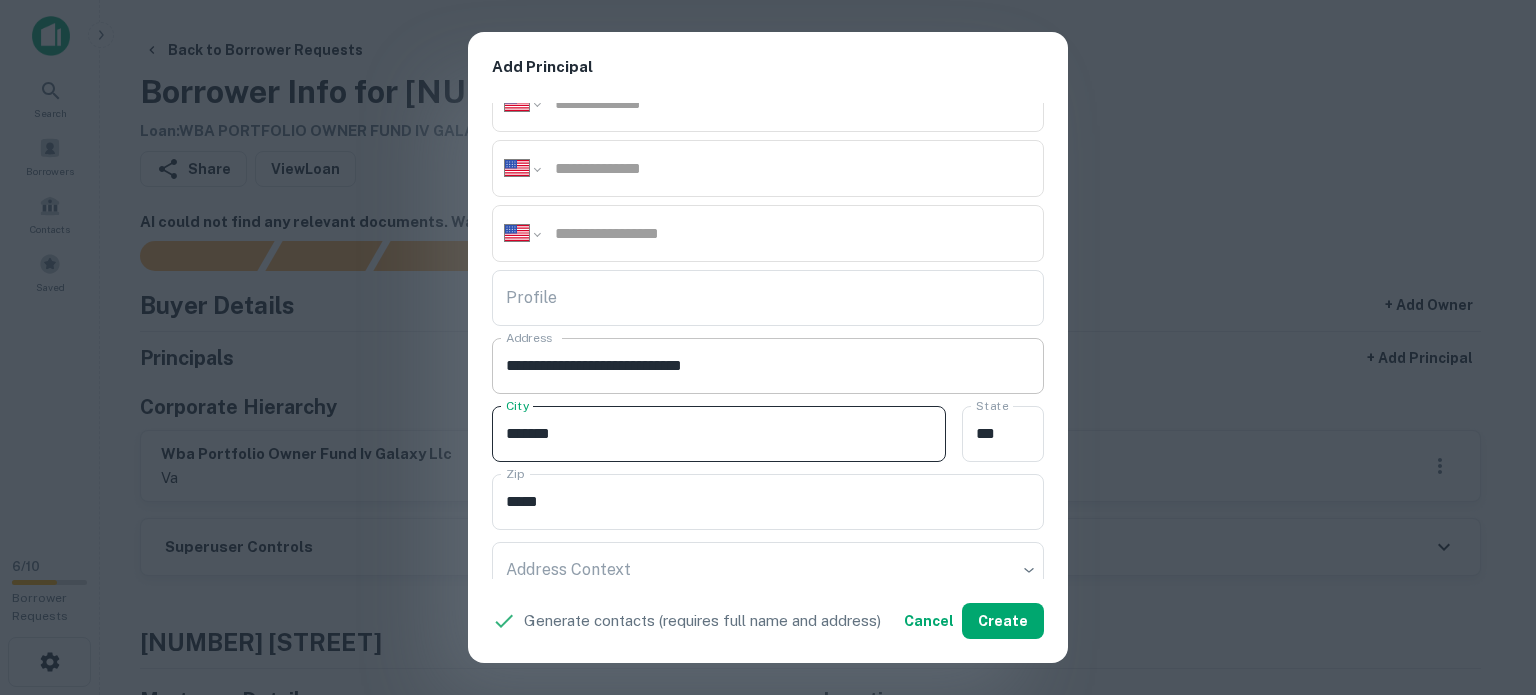 type on "*******" 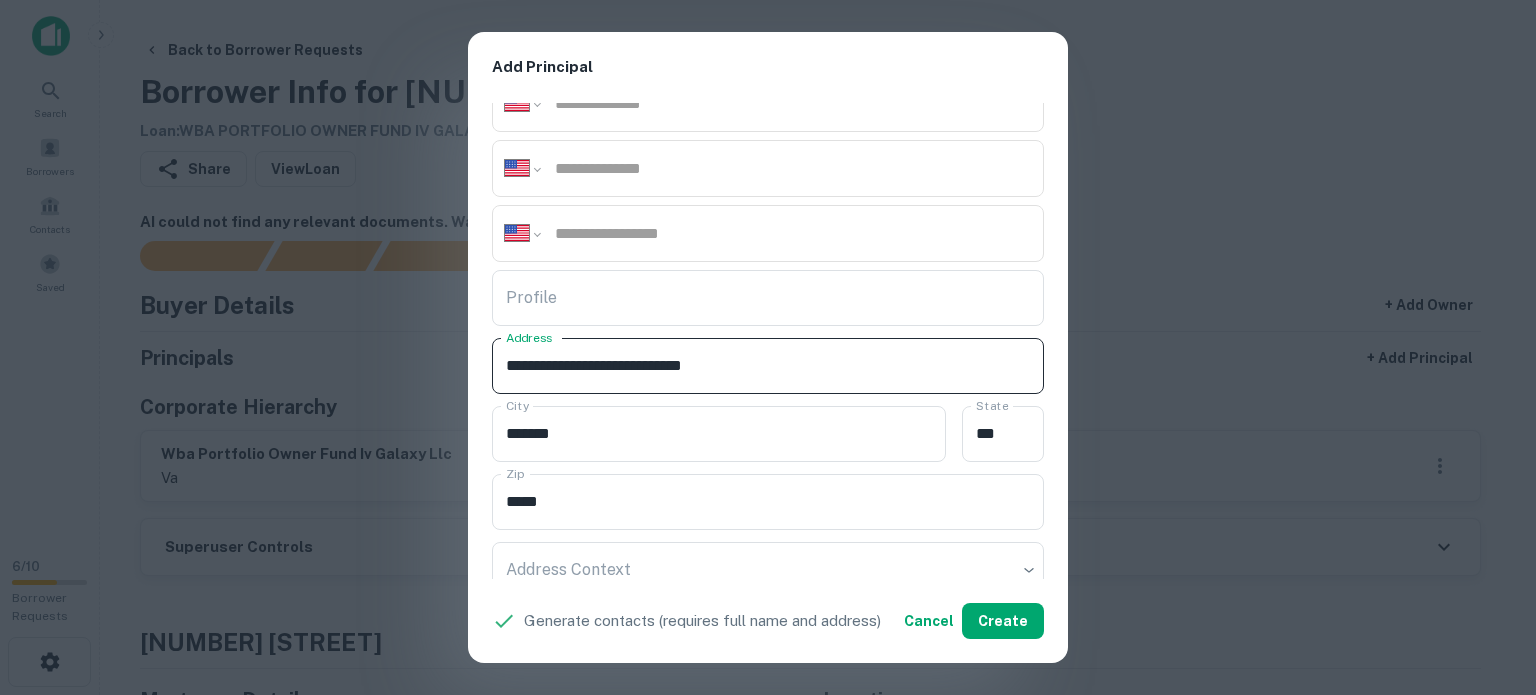 drag, startPoint x: 694, startPoint y: 369, endPoint x: 748, endPoint y: 371, distance: 54.037025 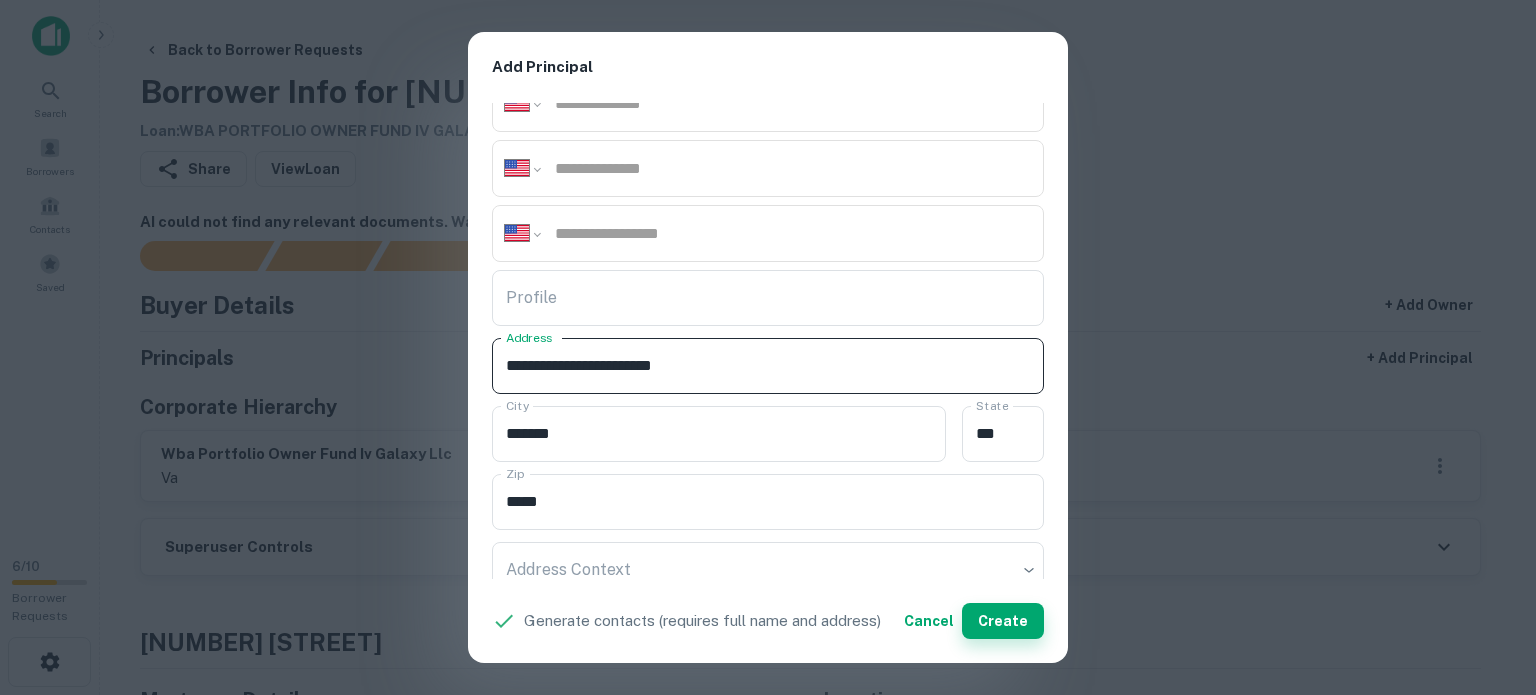type on "**********" 